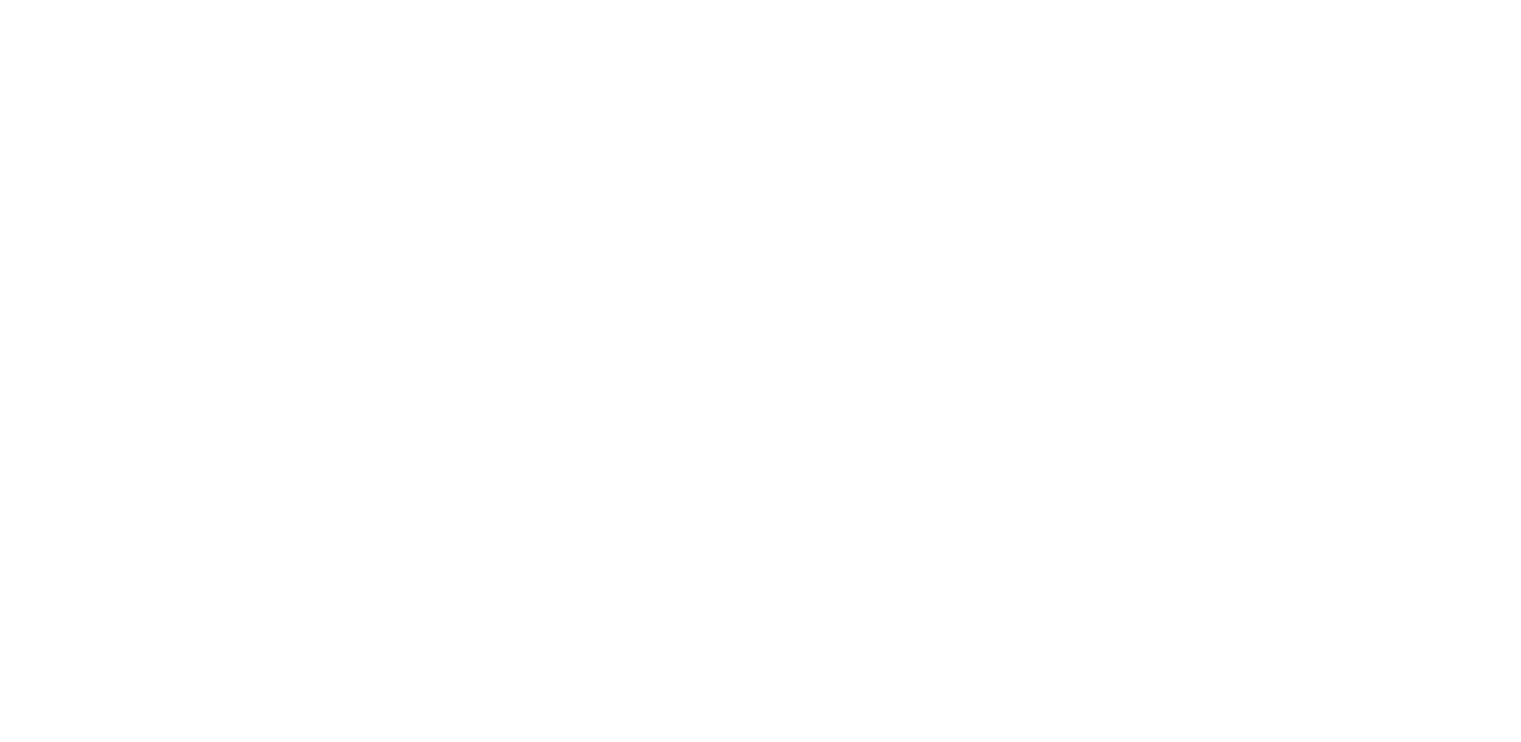 scroll, scrollTop: 0, scrollLeft: 0, axis: both 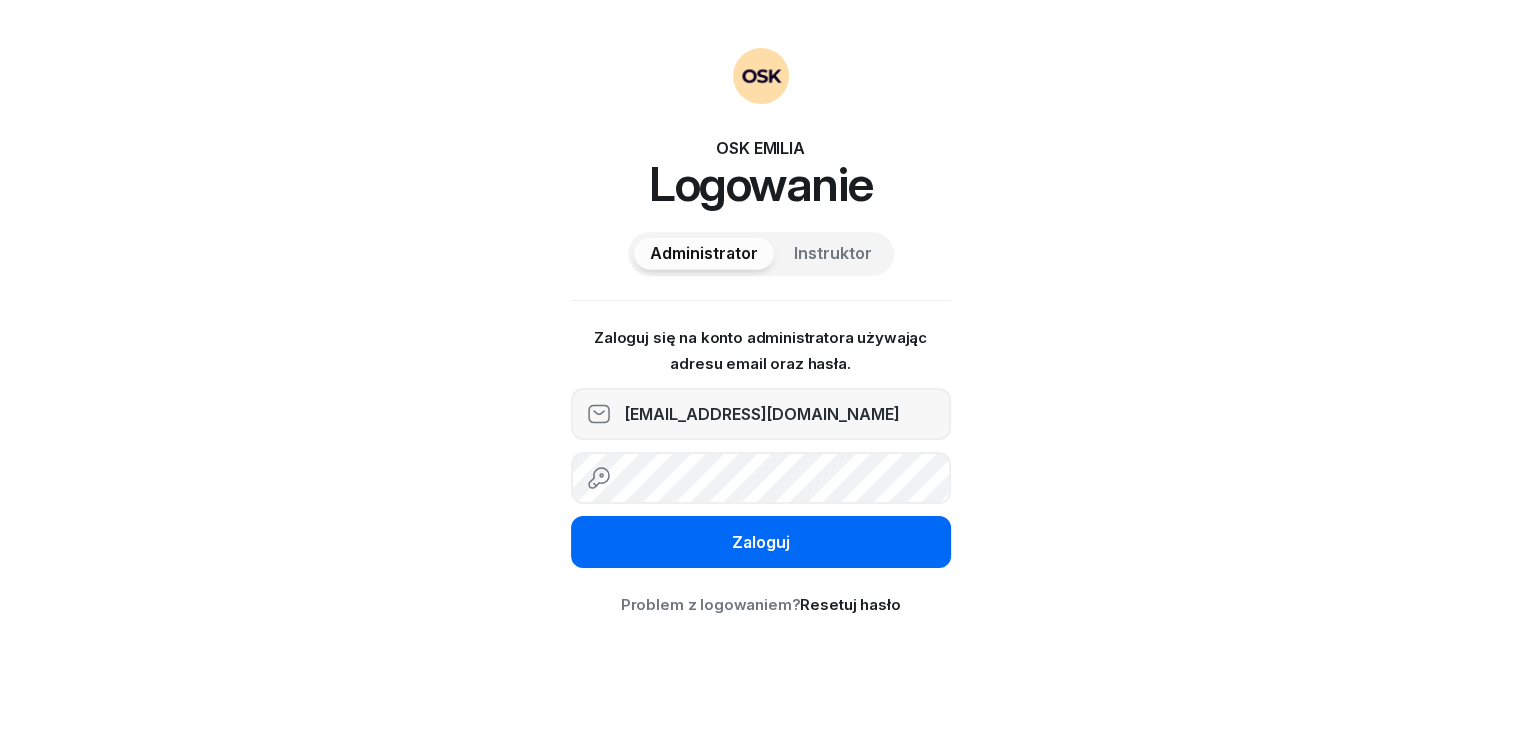click on "Zaloguj" at bounding box center (761, 543) 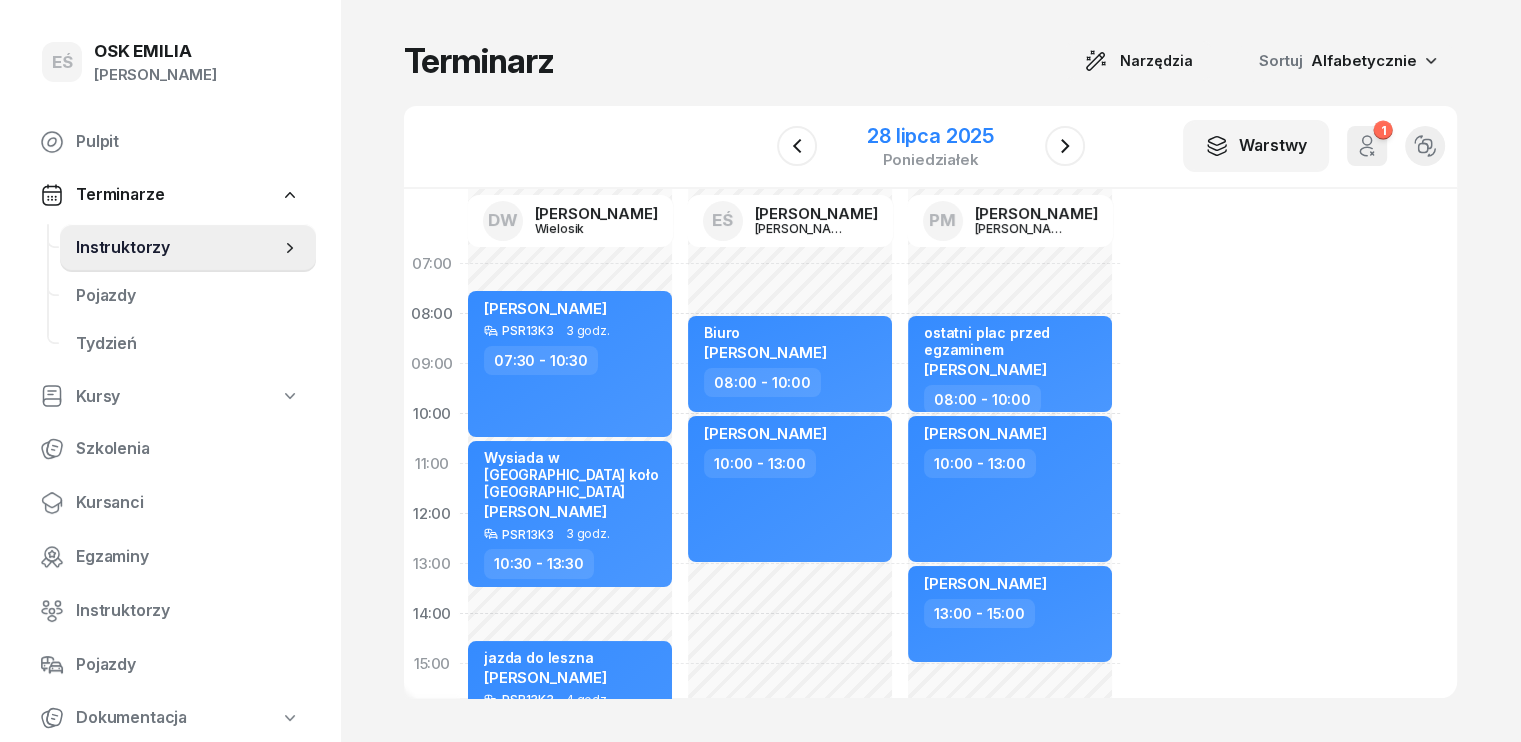 click on "28 lipca 2025" at bounding box center [930, 136] 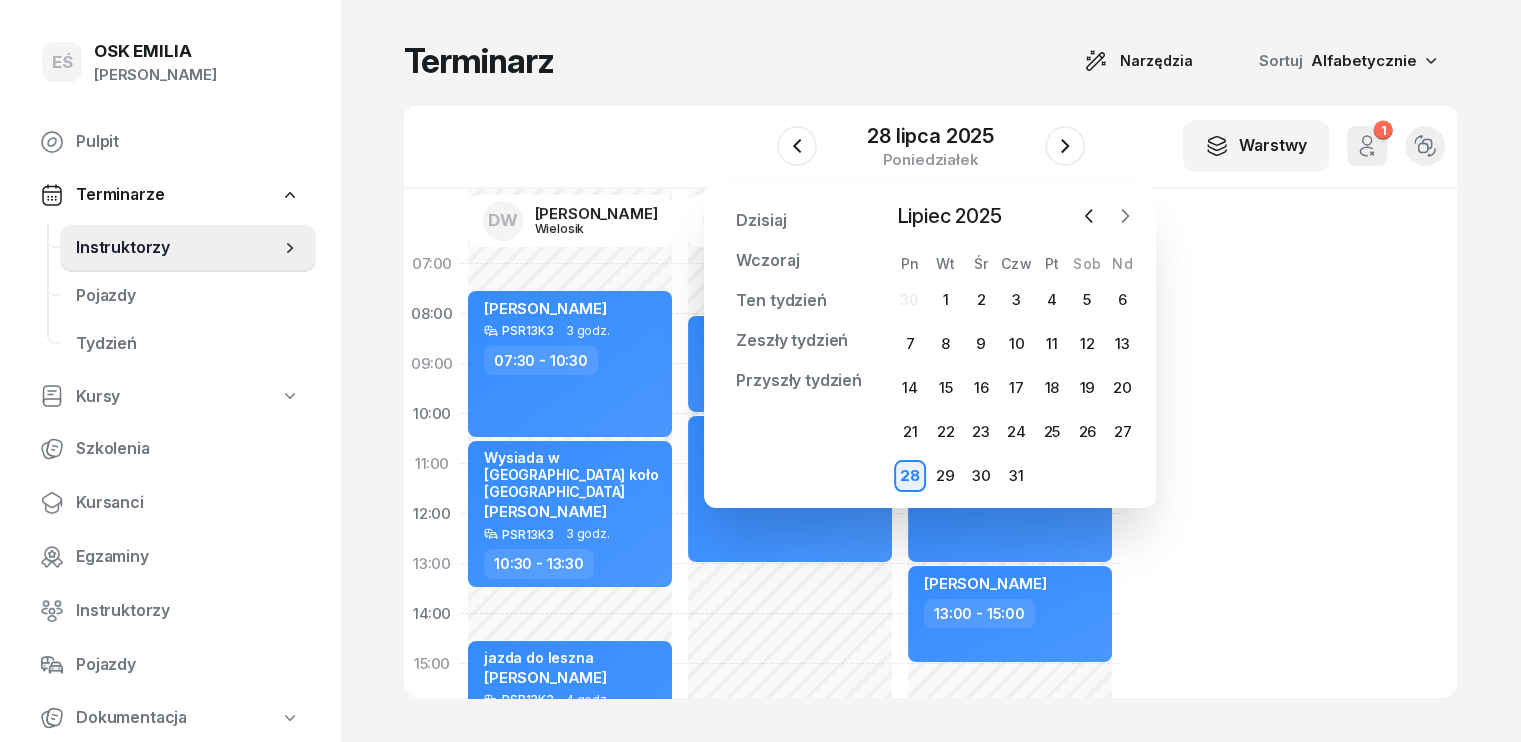 click 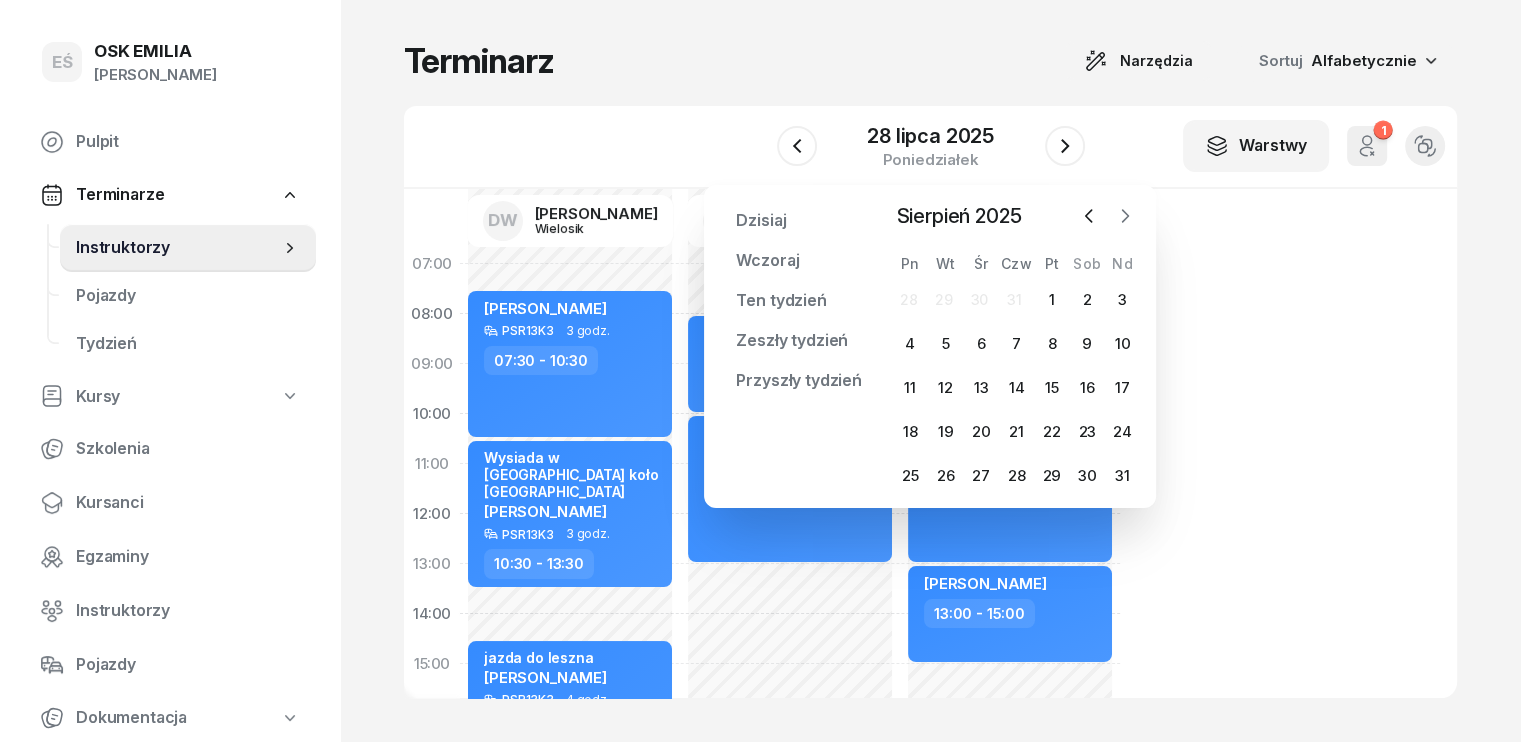 click 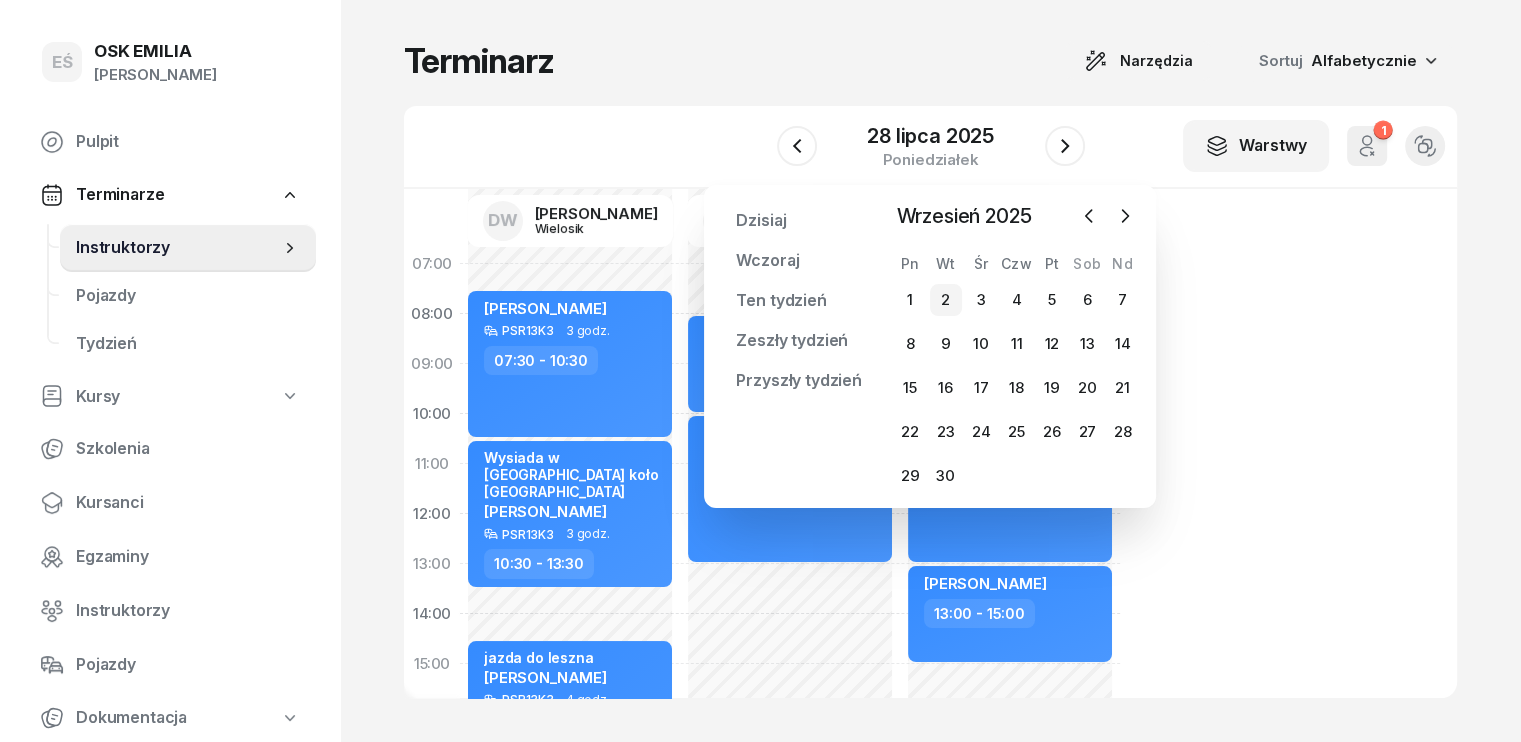 click on "2" at bounding box center [946, 300] 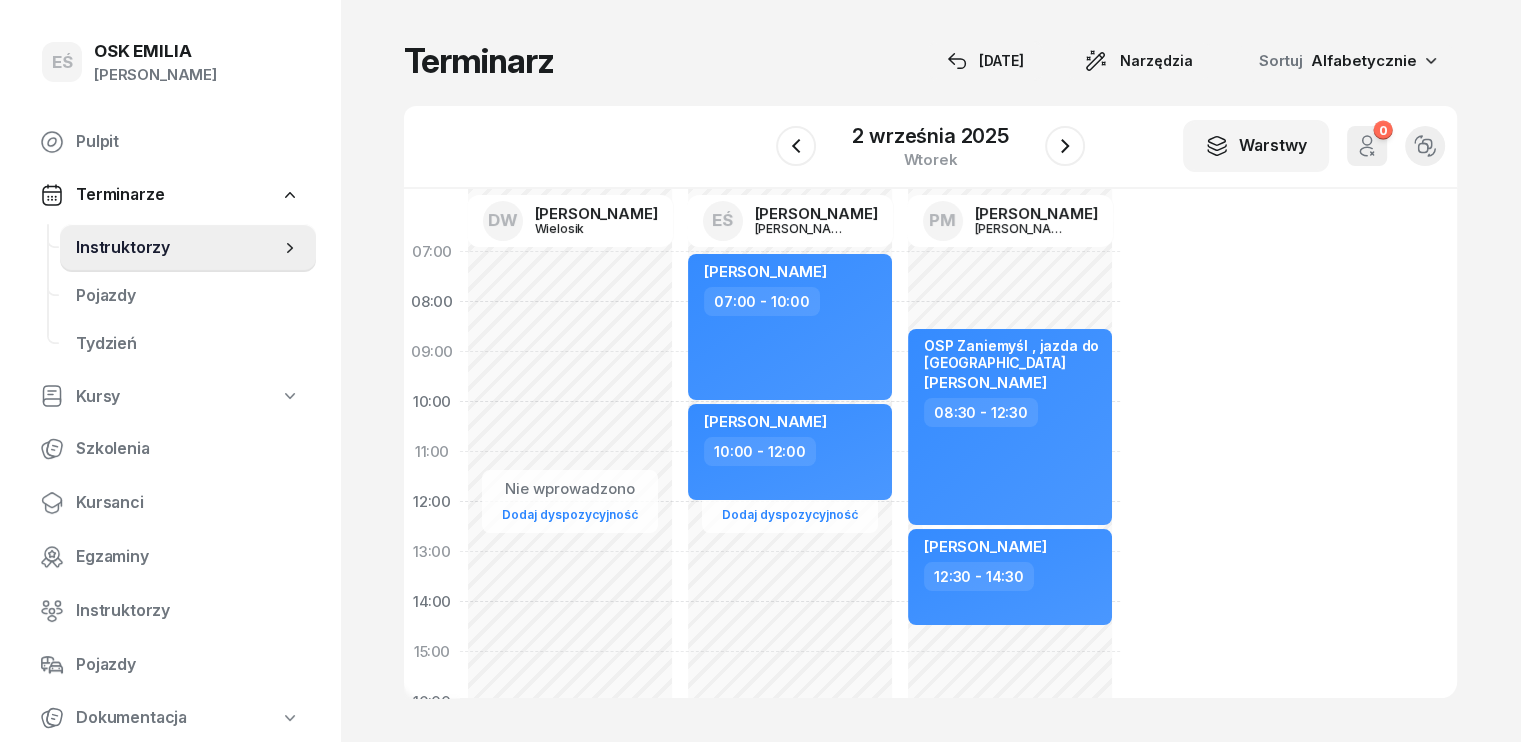 scroll, scrollTop: 0, scrollLeft: 0, axis: both 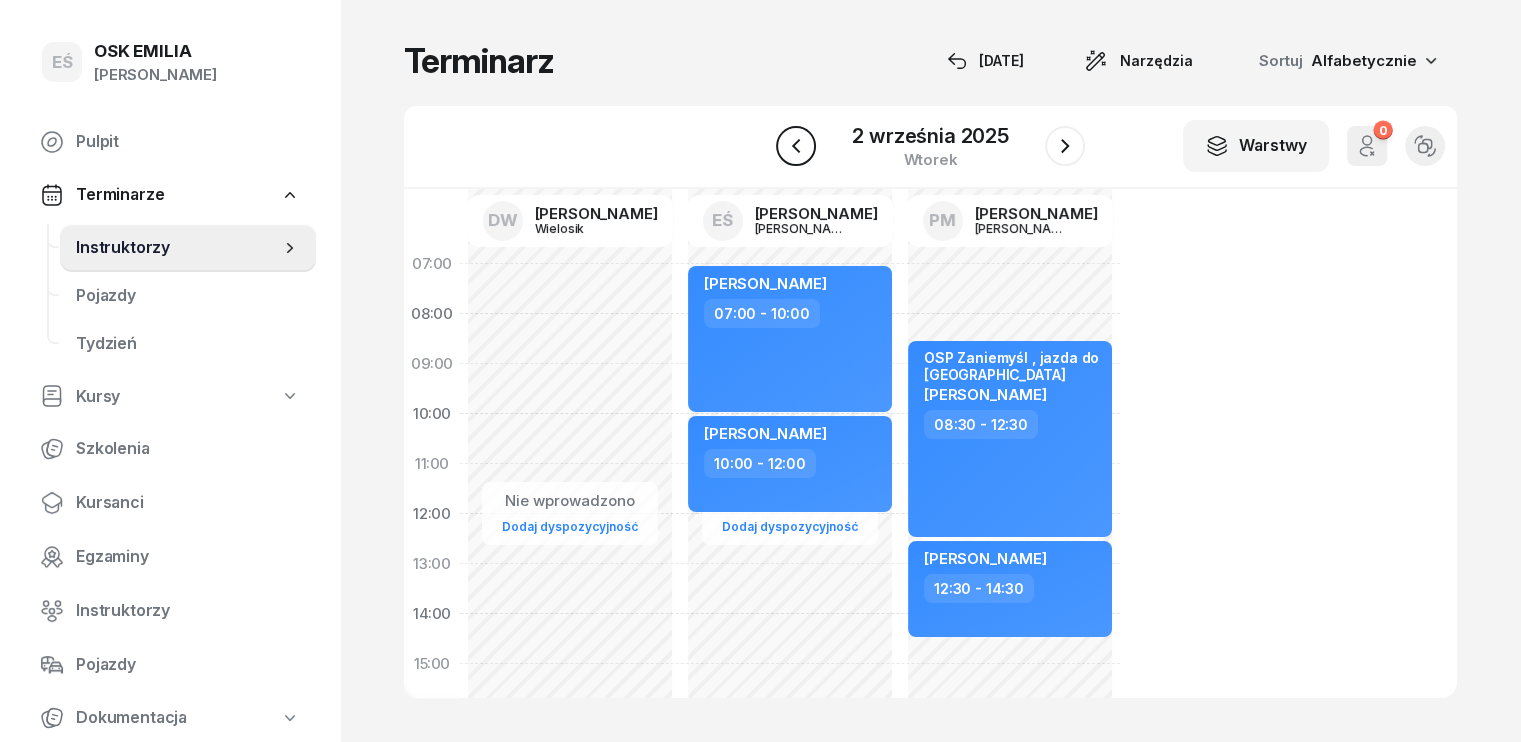 click 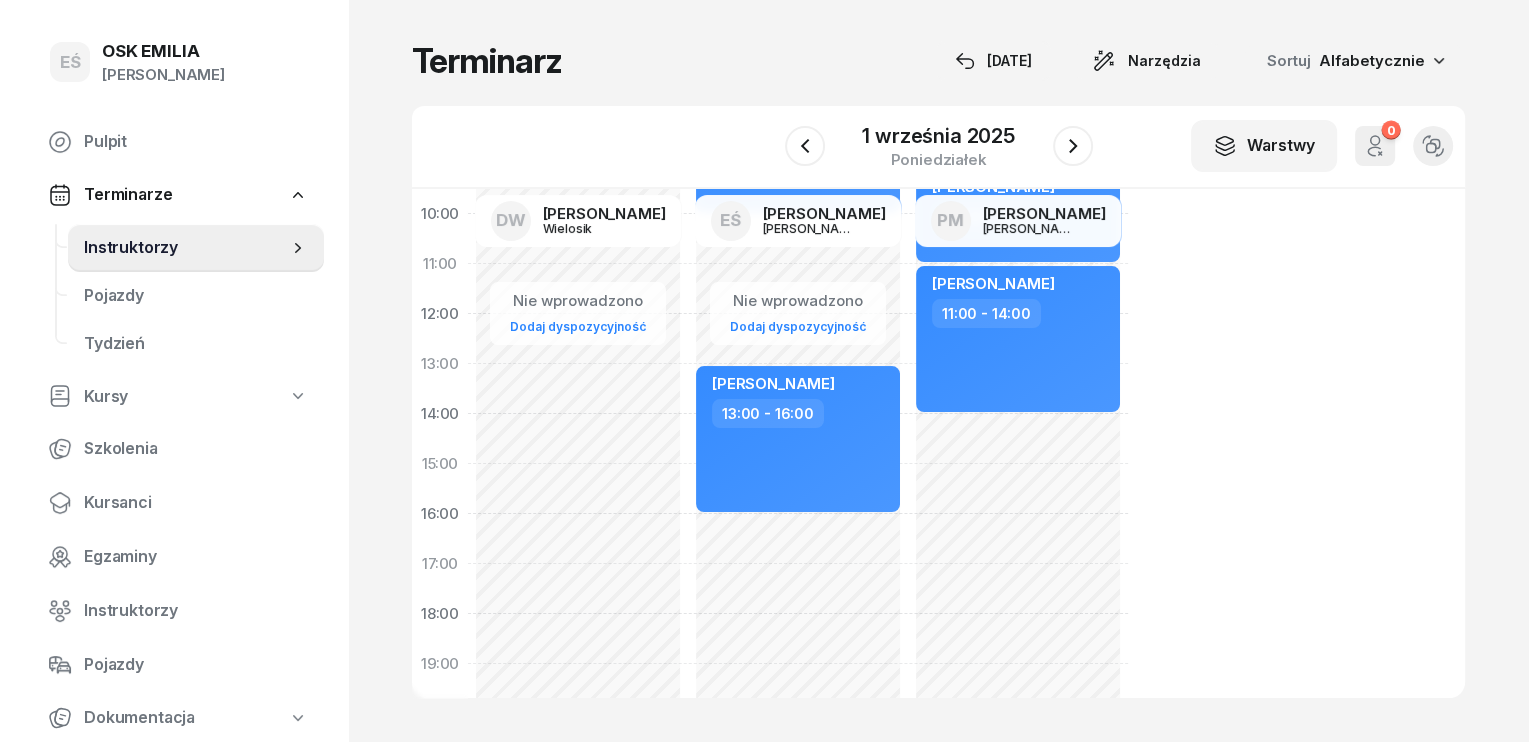 scroll, scrollTop: 0, scrollLeft: 0, axis: both 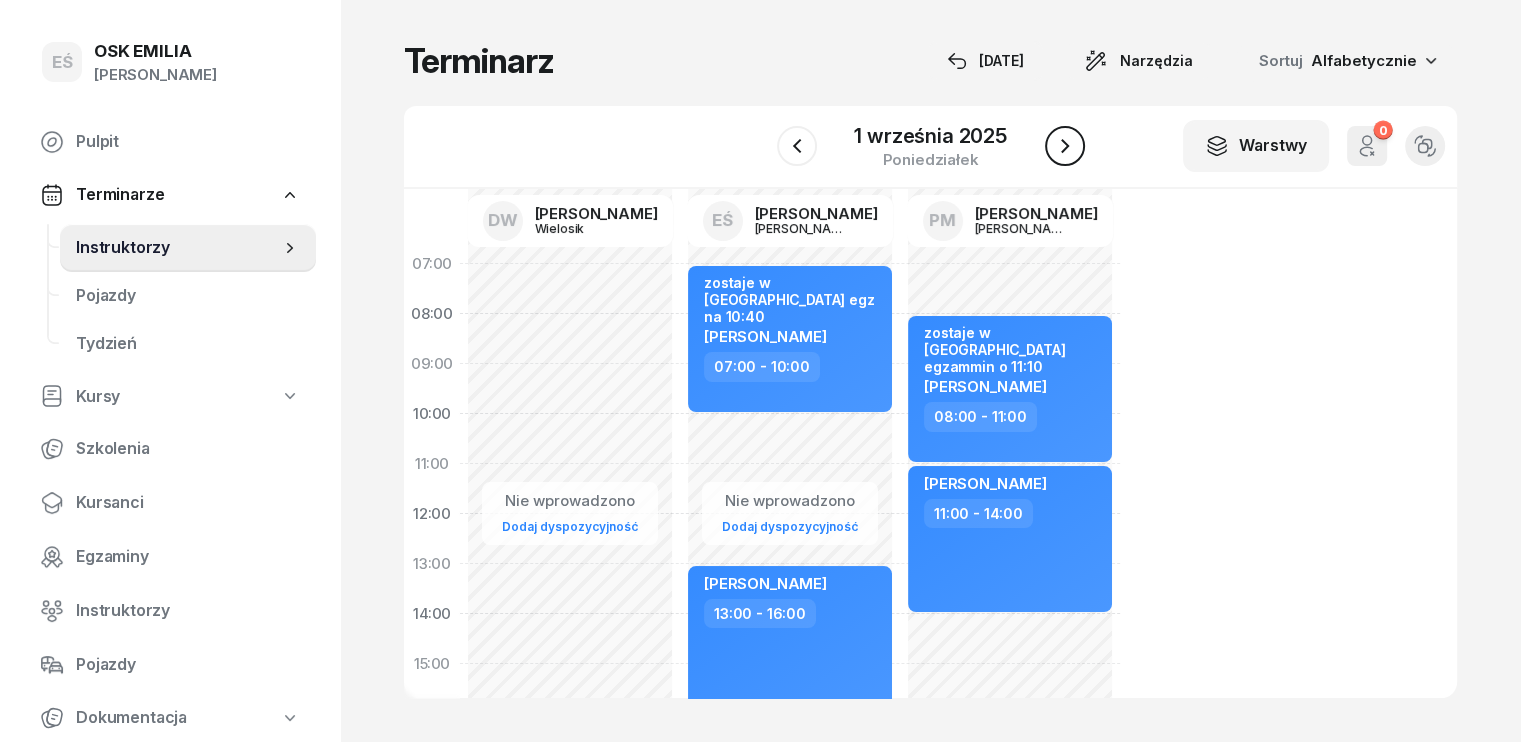 click 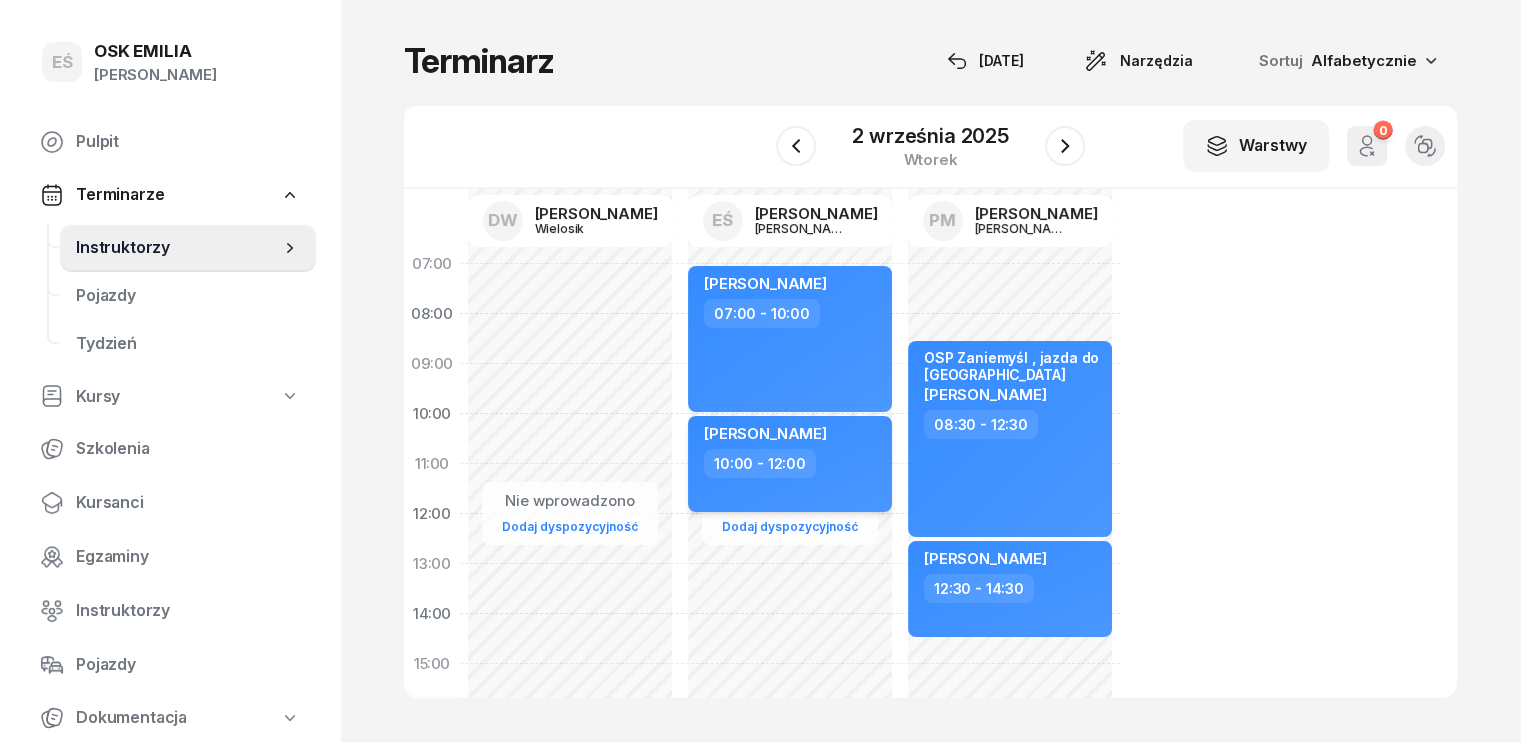 click on "10:00 - 12:00" at bounding box center [792, 463] 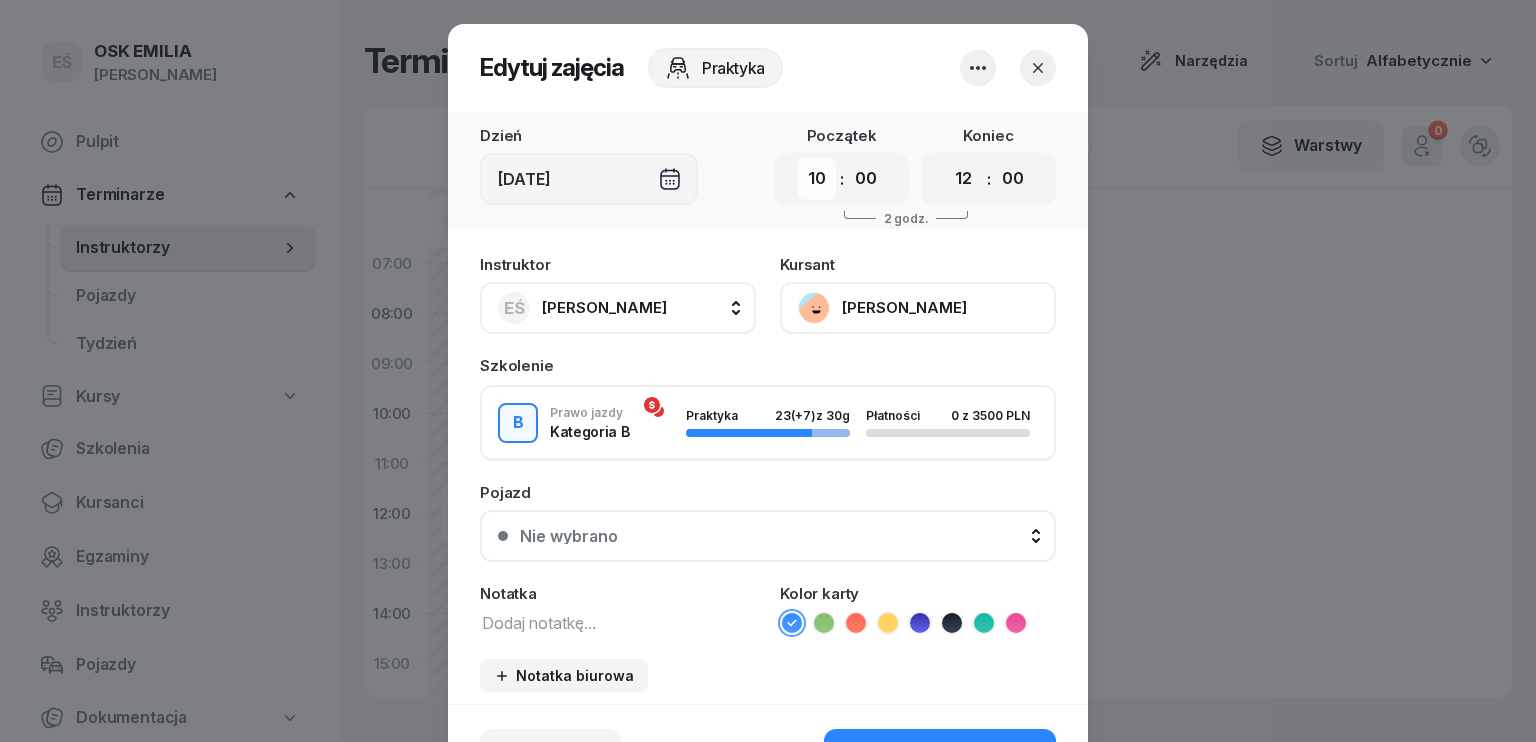 click on "00 01 02 03 04 05 06 07 08 09 10 11 12 13 14 15 16 17 18 19 20 21 22 23" at bounding box center (817, 179) 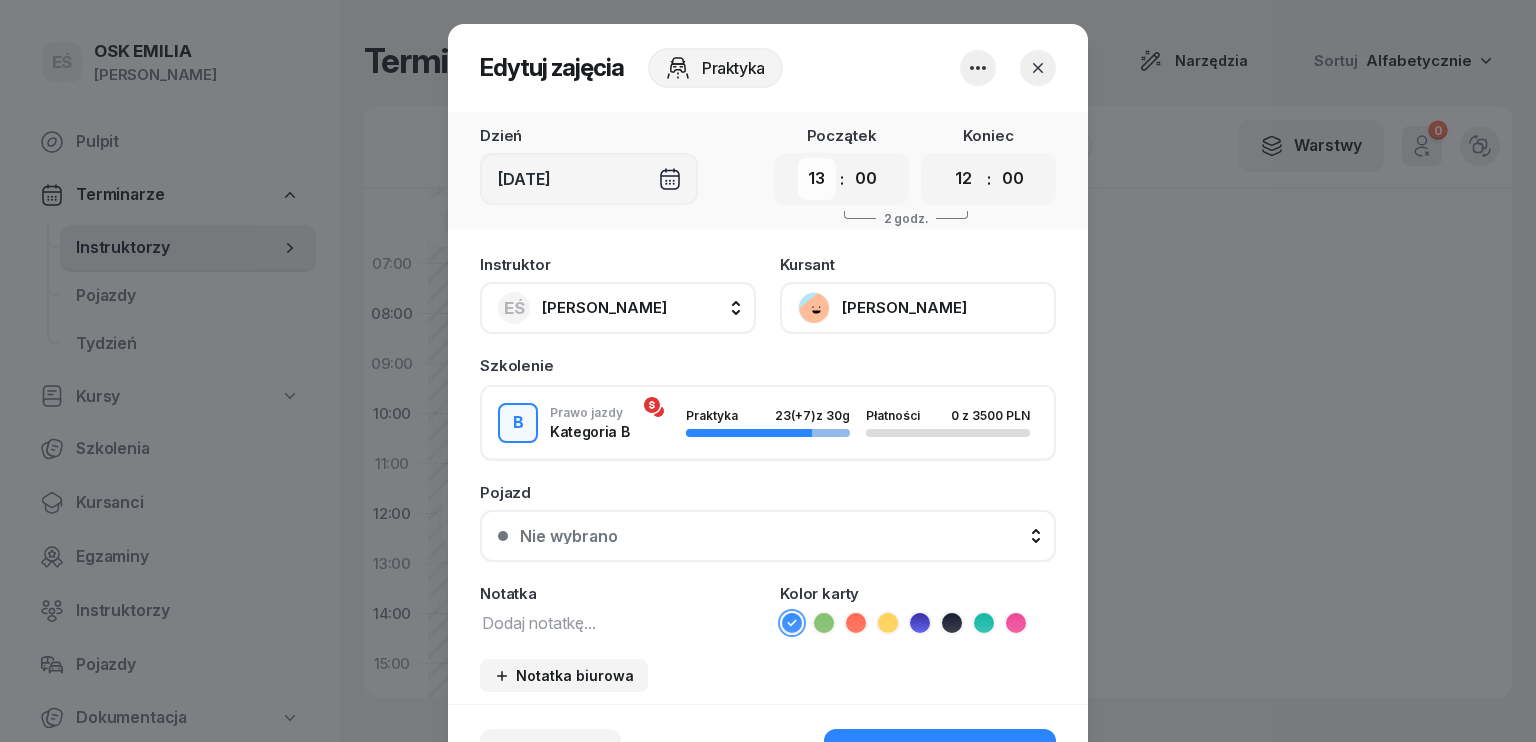 click on "00 01 02 03 04 05 06 07 08 09 10 11 12 13 14 15 16 17 18 19 20 21 22 23" at bounding box center (817, 179) 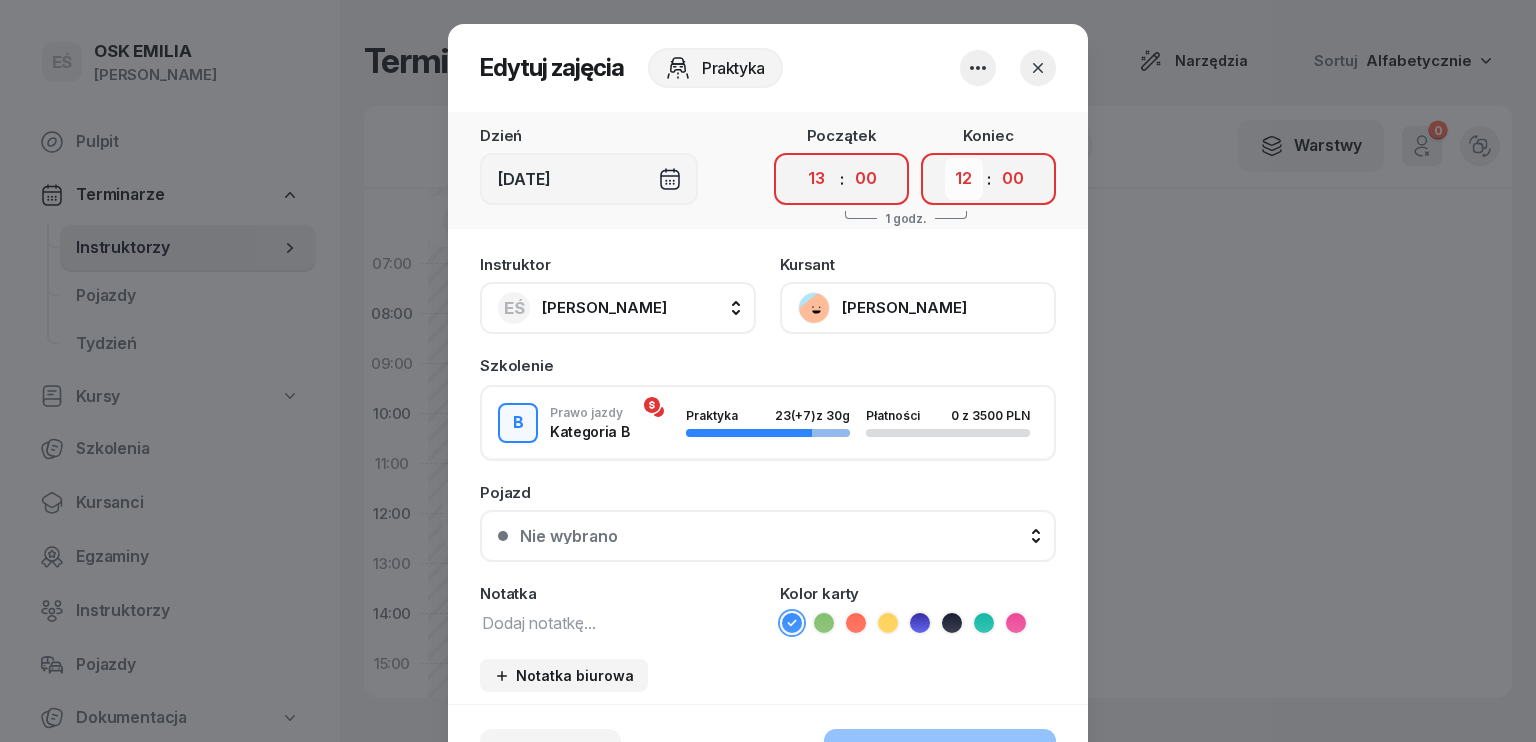 click on "00 01 02 03 04 05 06 07 08 09 10 11 12 13 14 15 16 17 18 19 20 21 22 23" at bounding box center (964, 179) 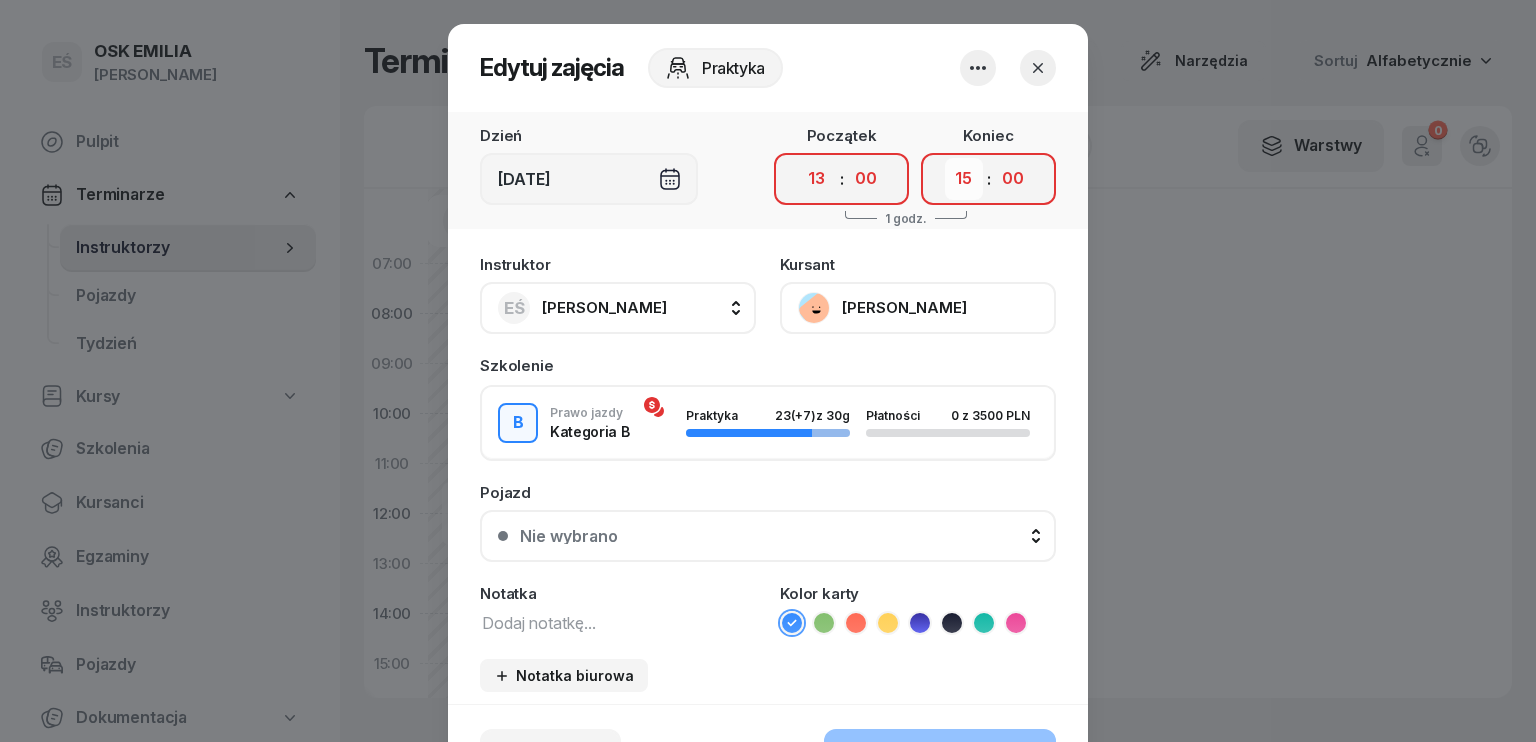 click on "00 01 02 03 04 05 06 07 08 09 10 11 12 13 14 15 16 17 18 19 20 21 22 23" at bounding box center [964, 179] 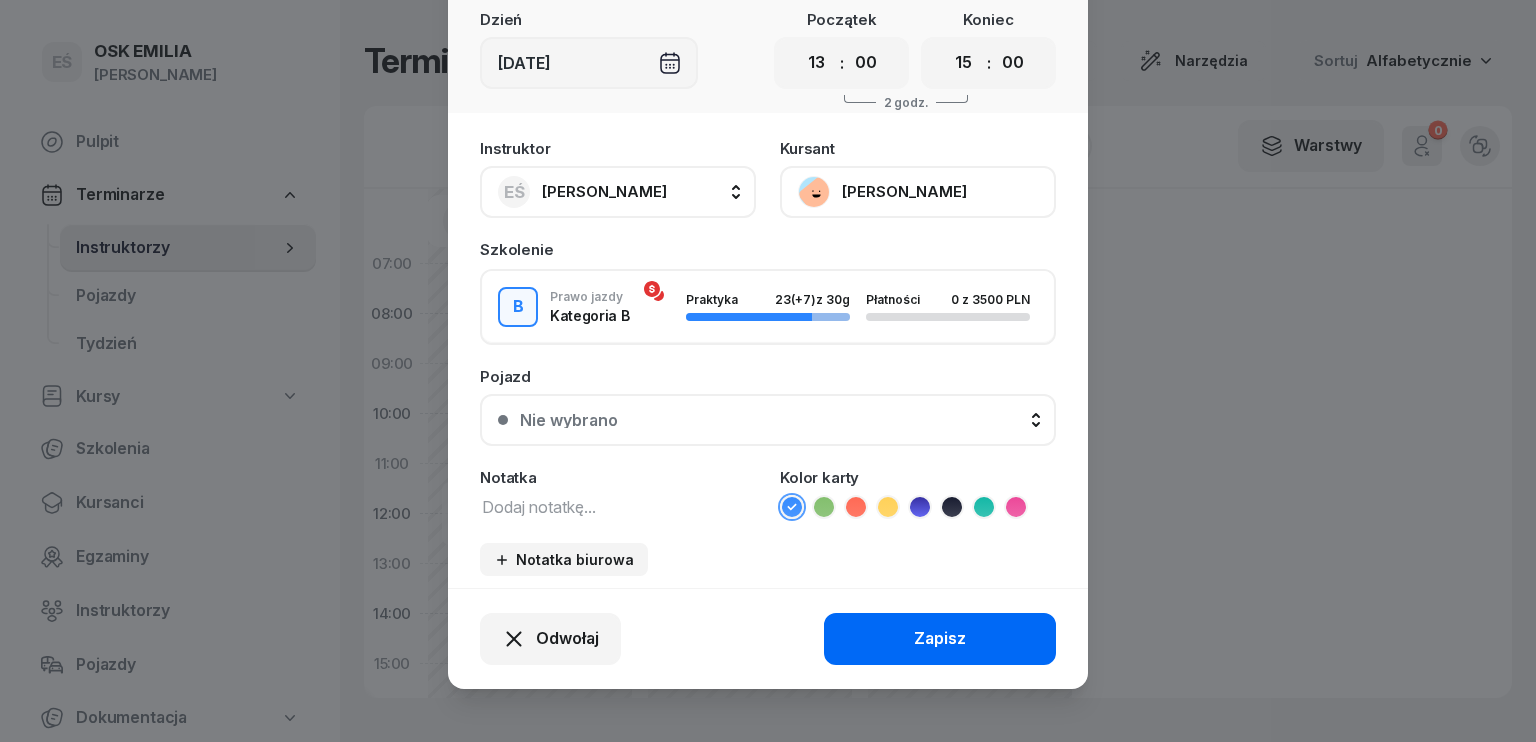 scroll, scrollTop: 124, scrollLeft: 0, axis: vertical 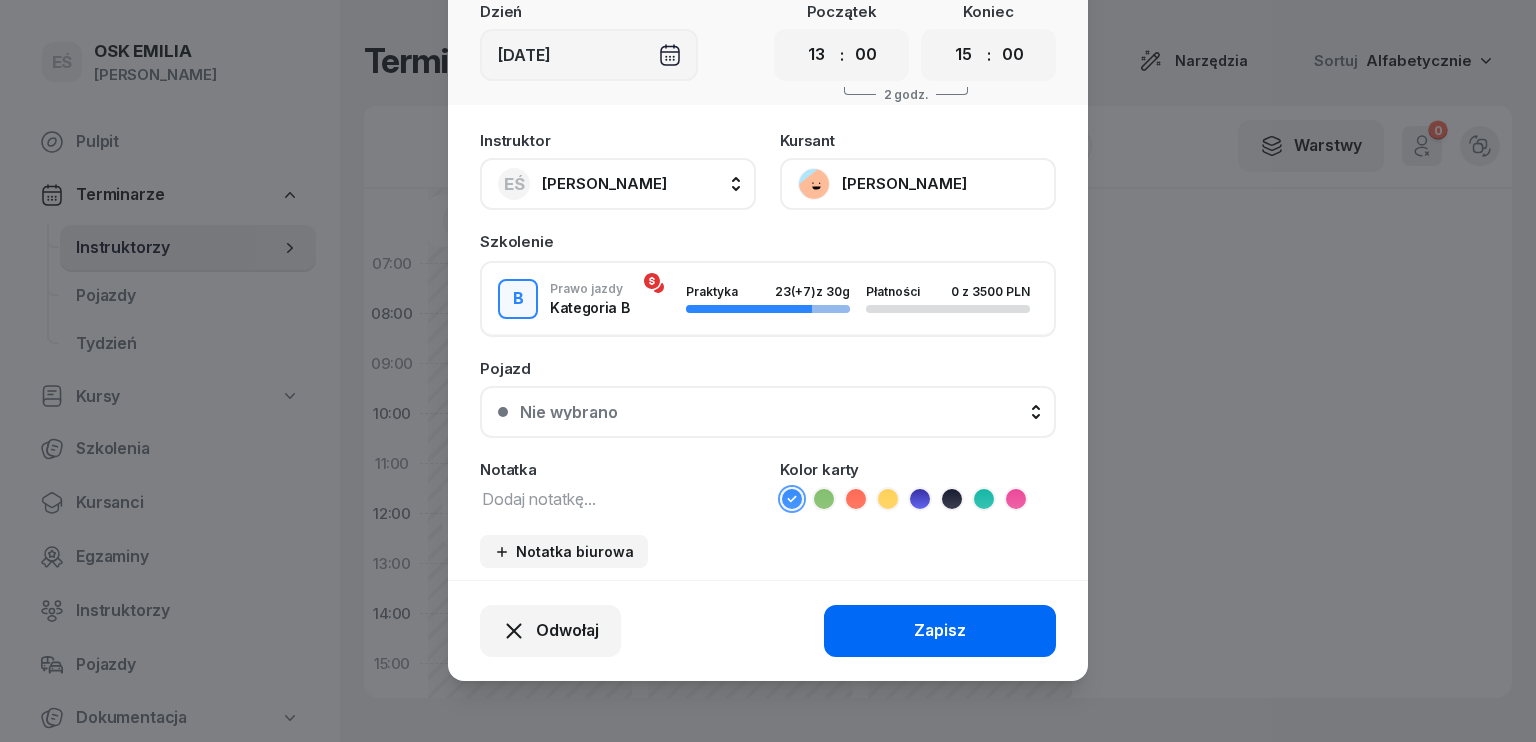 click on "Zapisz" at bounding box center [940, 631] 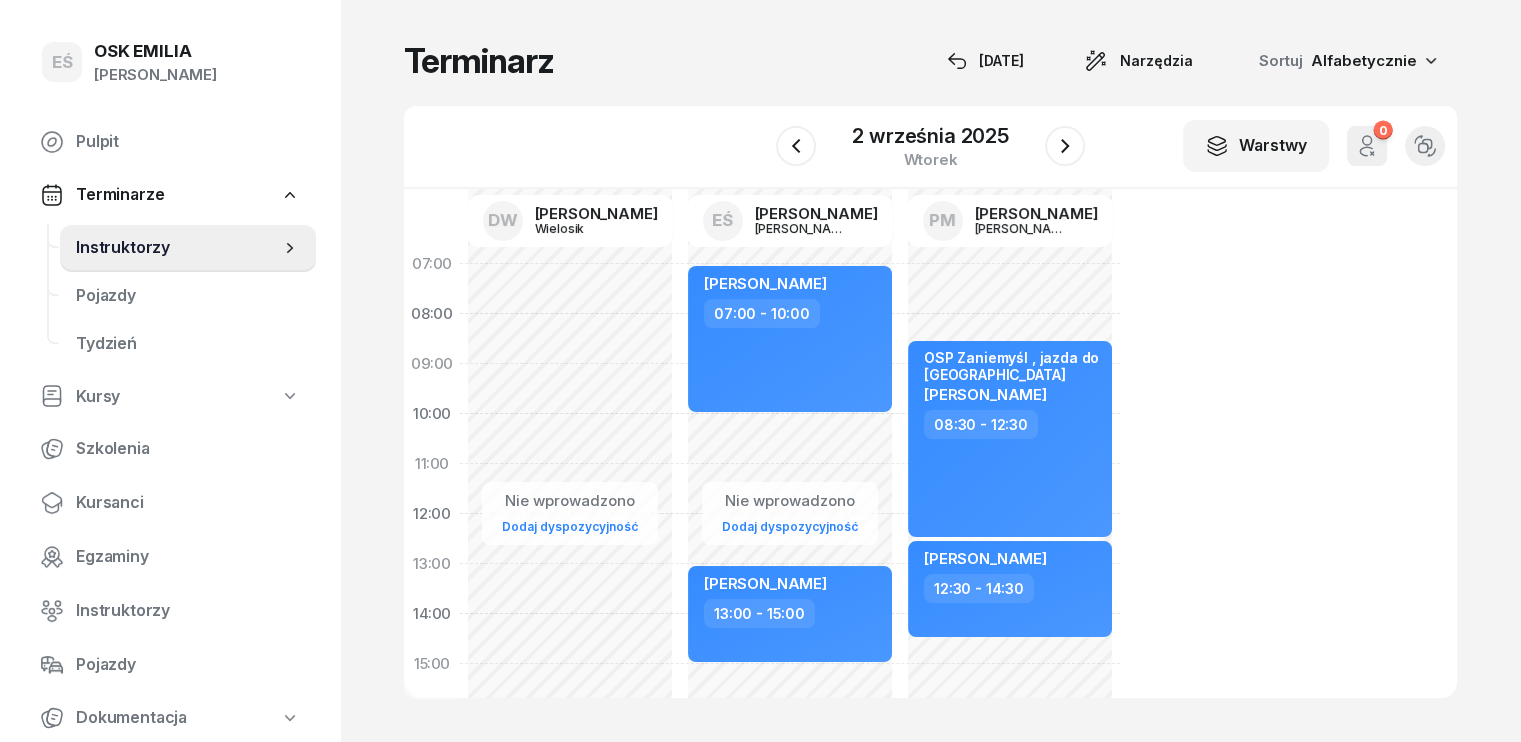 click on "Nie wprowadzono Dodaj dyspozycyjność [PERSON_NAME]  07:00 - 10:00 [PERSON_NAME]  13:00 - 15:00" 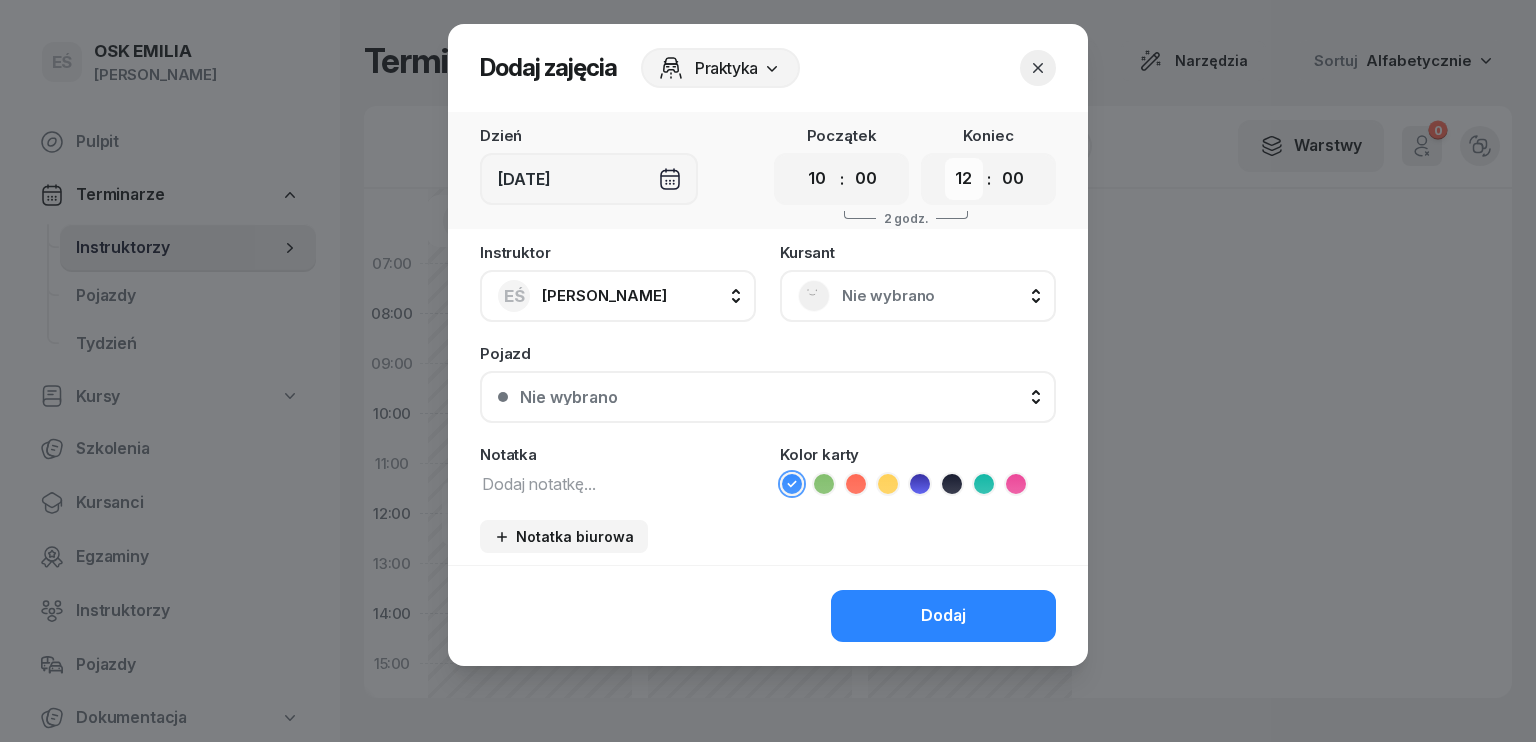 click on "00 01 02 03 04 05 06 07 08 09 10 11 12 13 14 15 16 17 18 19 20 21 22 23" at bounding box center [964, 179] 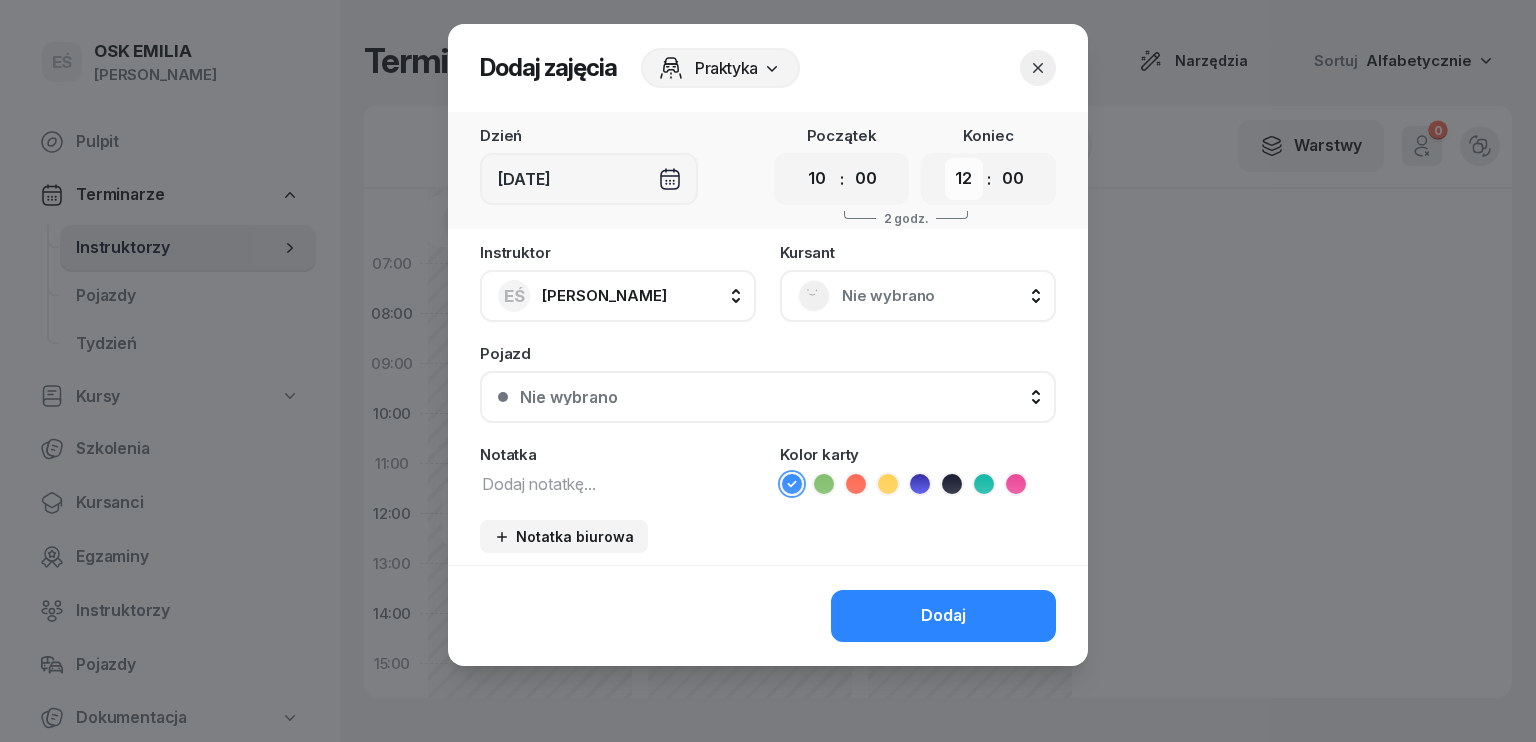 select on "13" 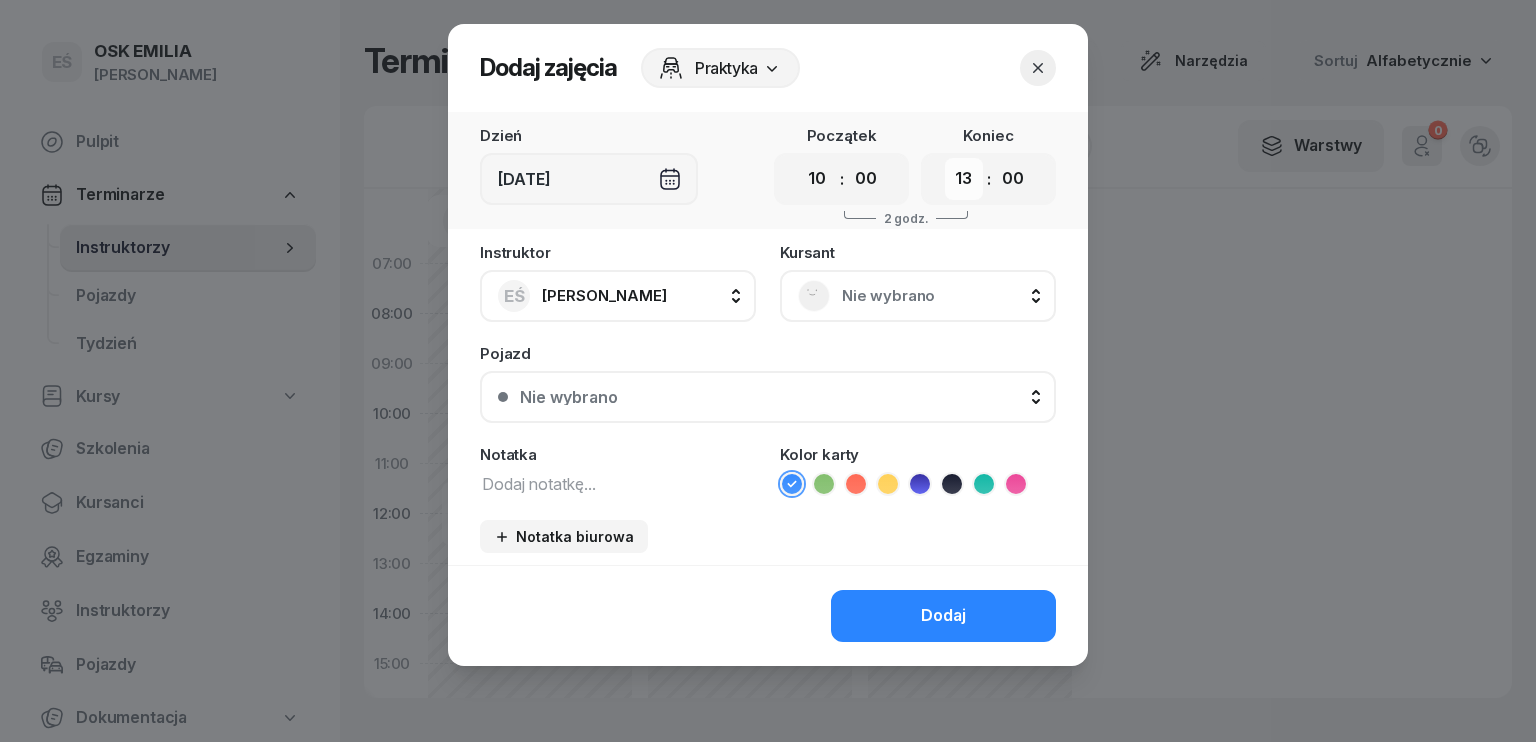 click on "00 01 02 03 04 05 06 07 08 09 10 11 12 13 14 15 16 17 18 19 20 21 22 23" at bounding box center (964, 179) 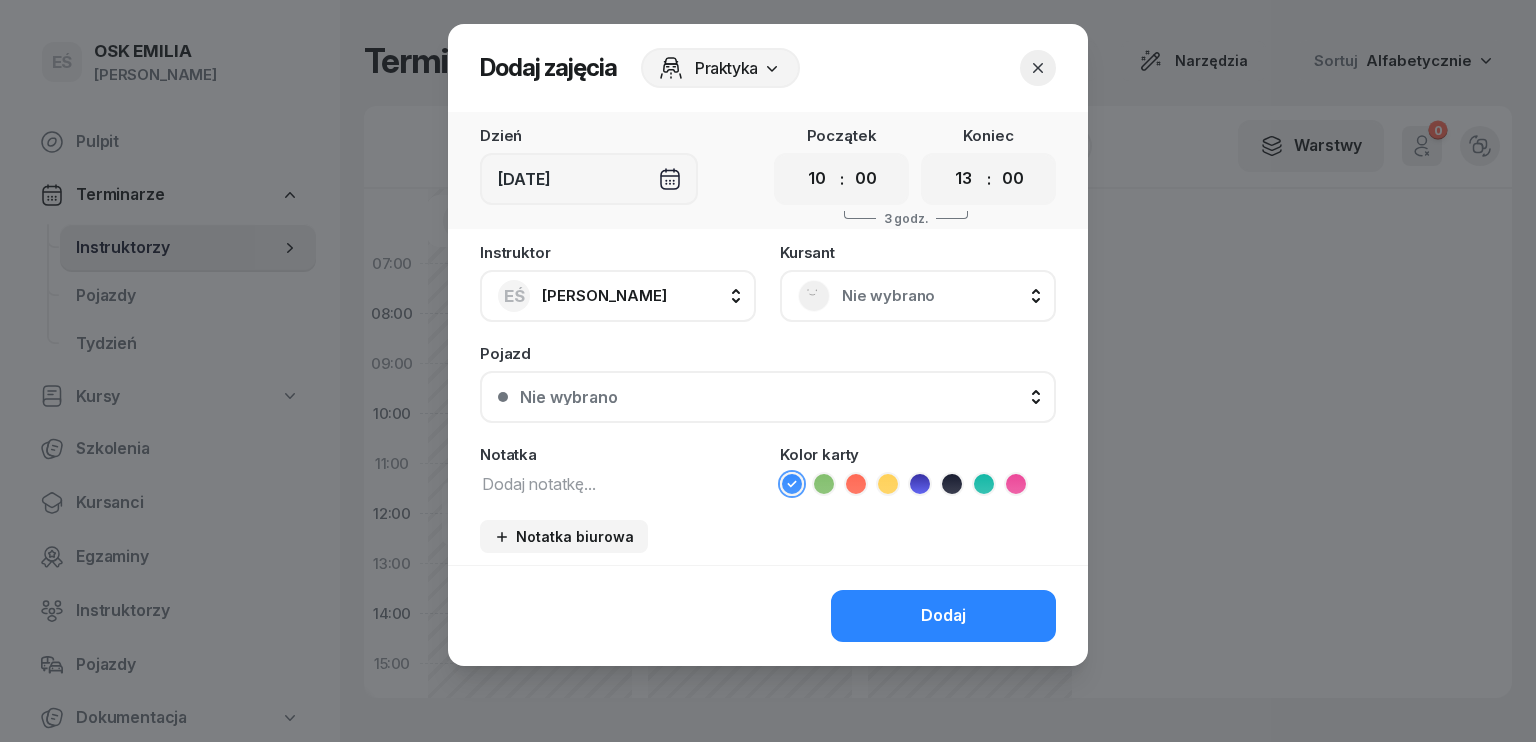 click on "Nie wybrano" at bounding box center (940, 296) 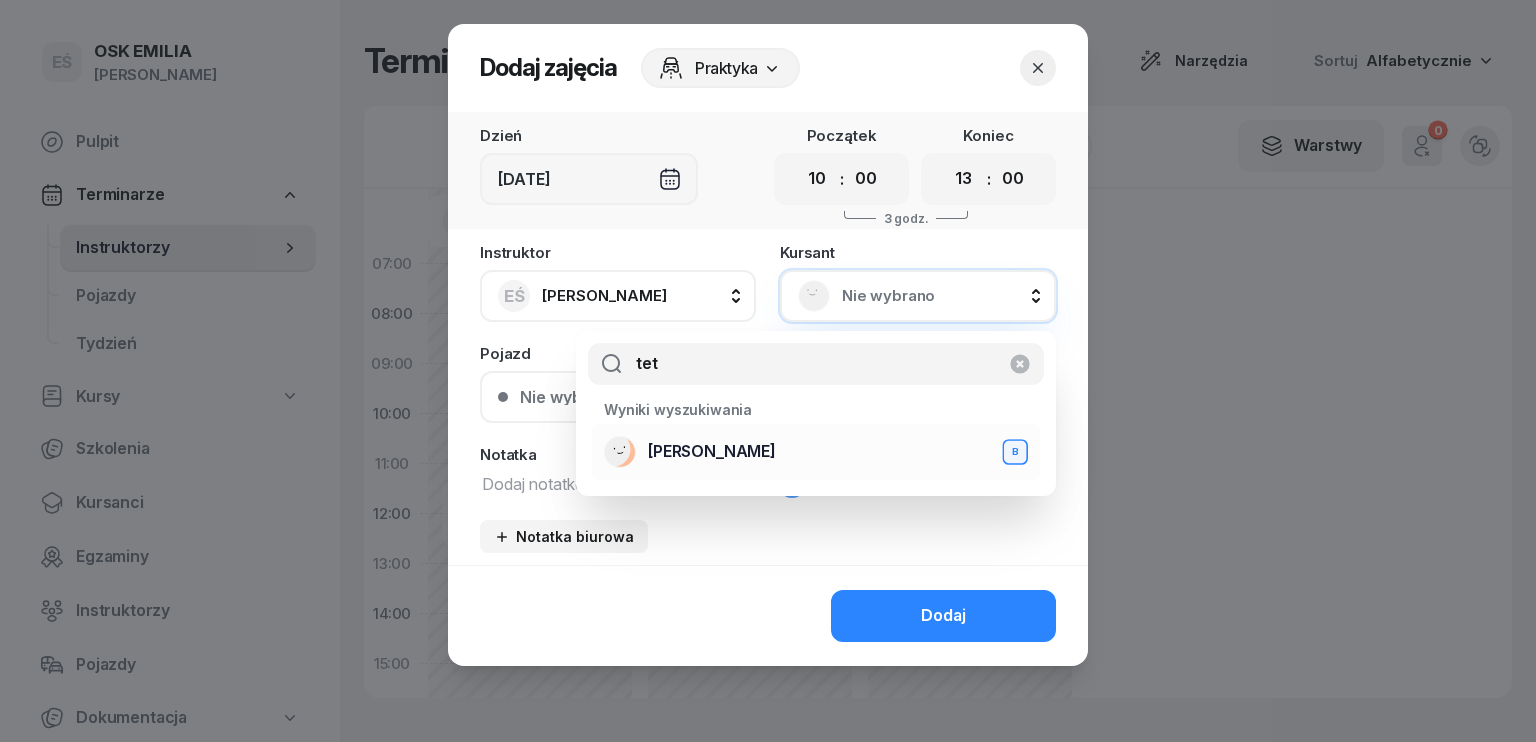 type on "tet" 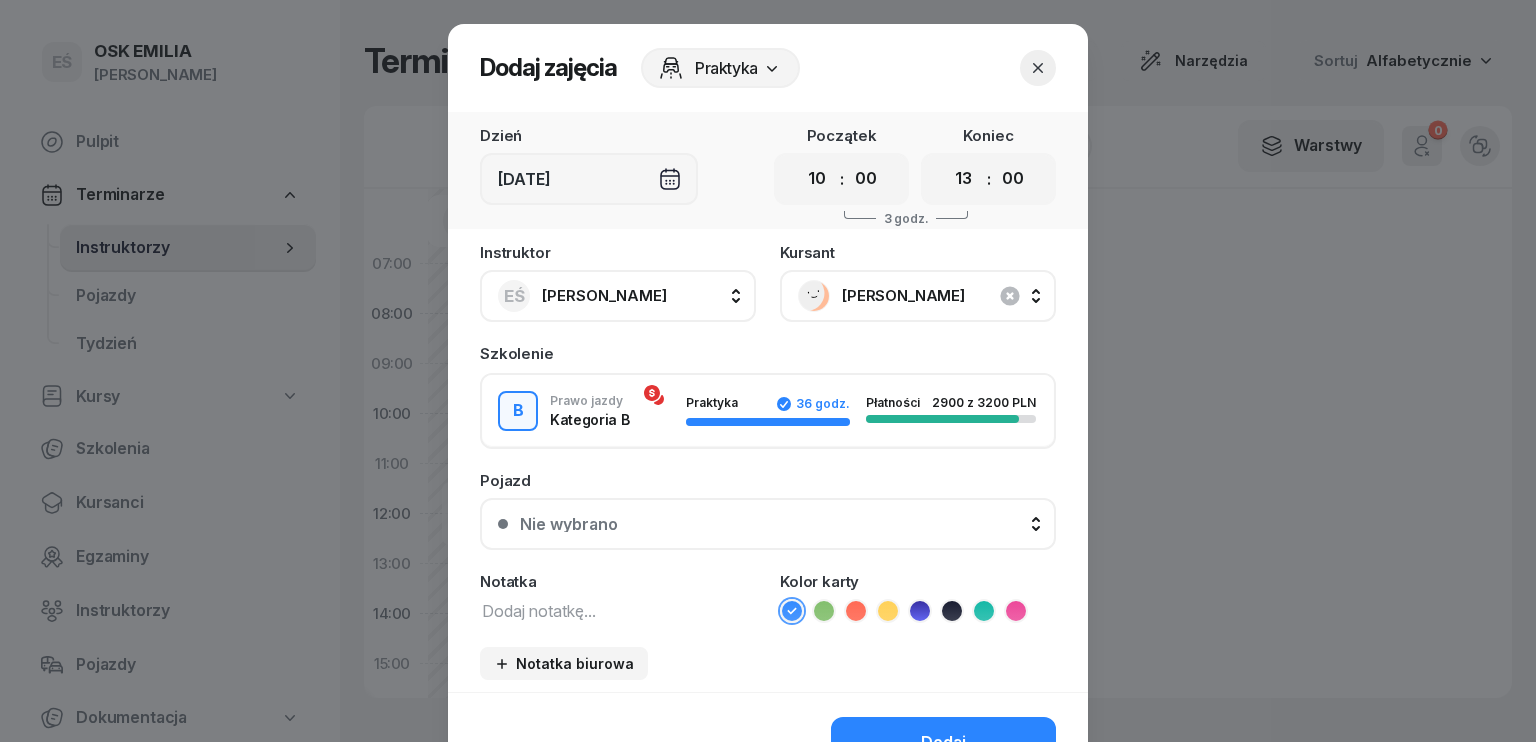 scroll, scrollTop: 100, scrollLeft: 0, axis: vertical 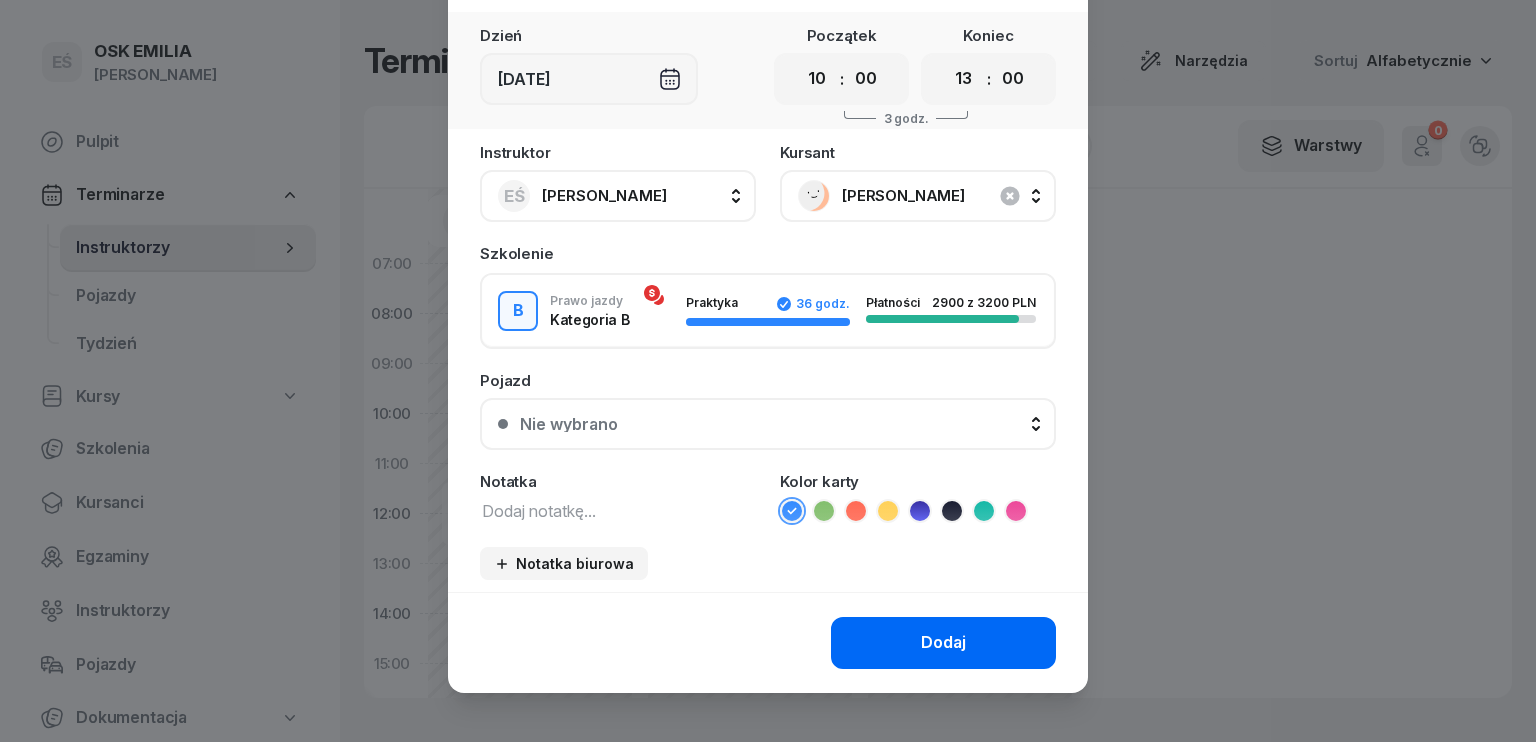 click on "Dodaj" at bounding box center [943, 643] 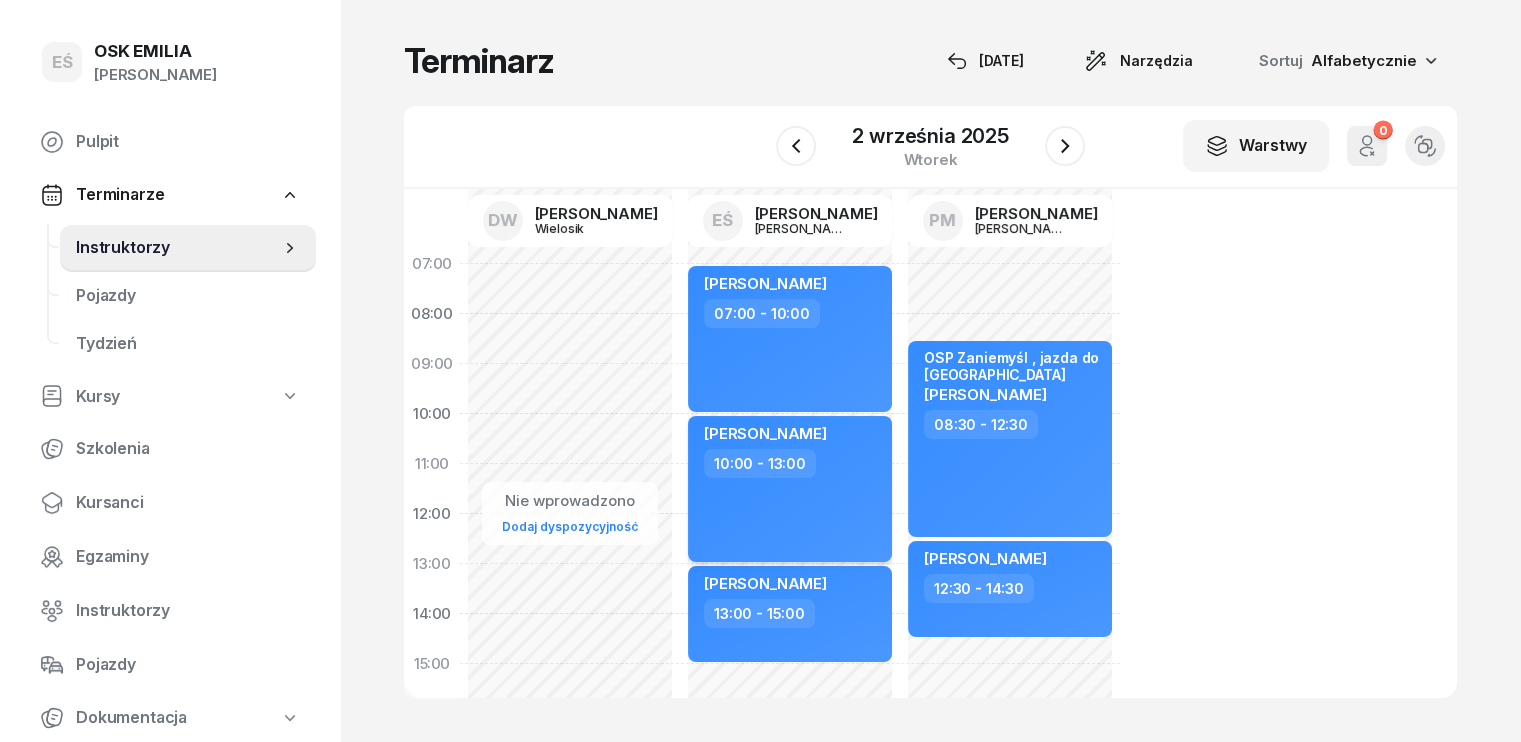 click on "[PERSON_NAME]  10:00 - 13:00" at bounding box center (790, 489) 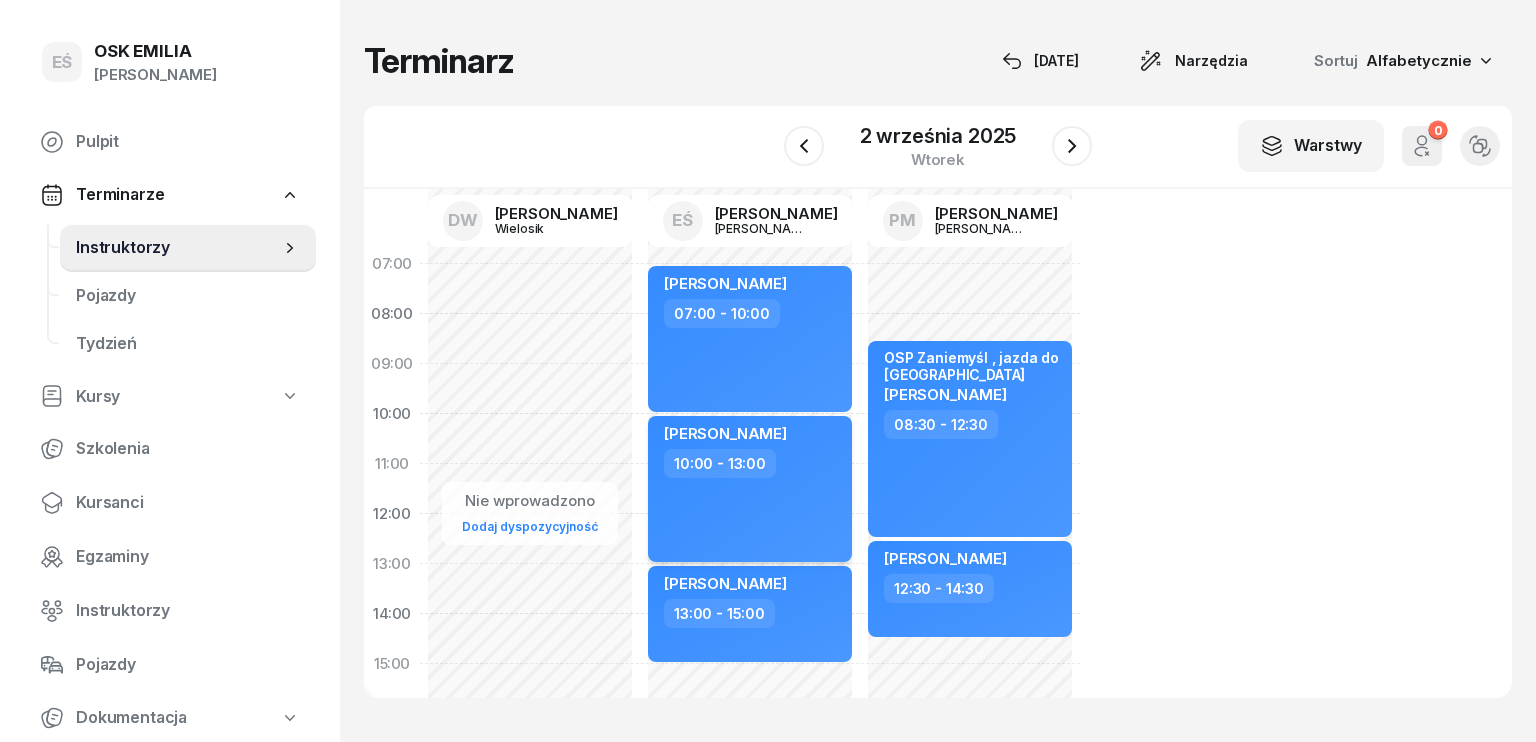 select on "10" 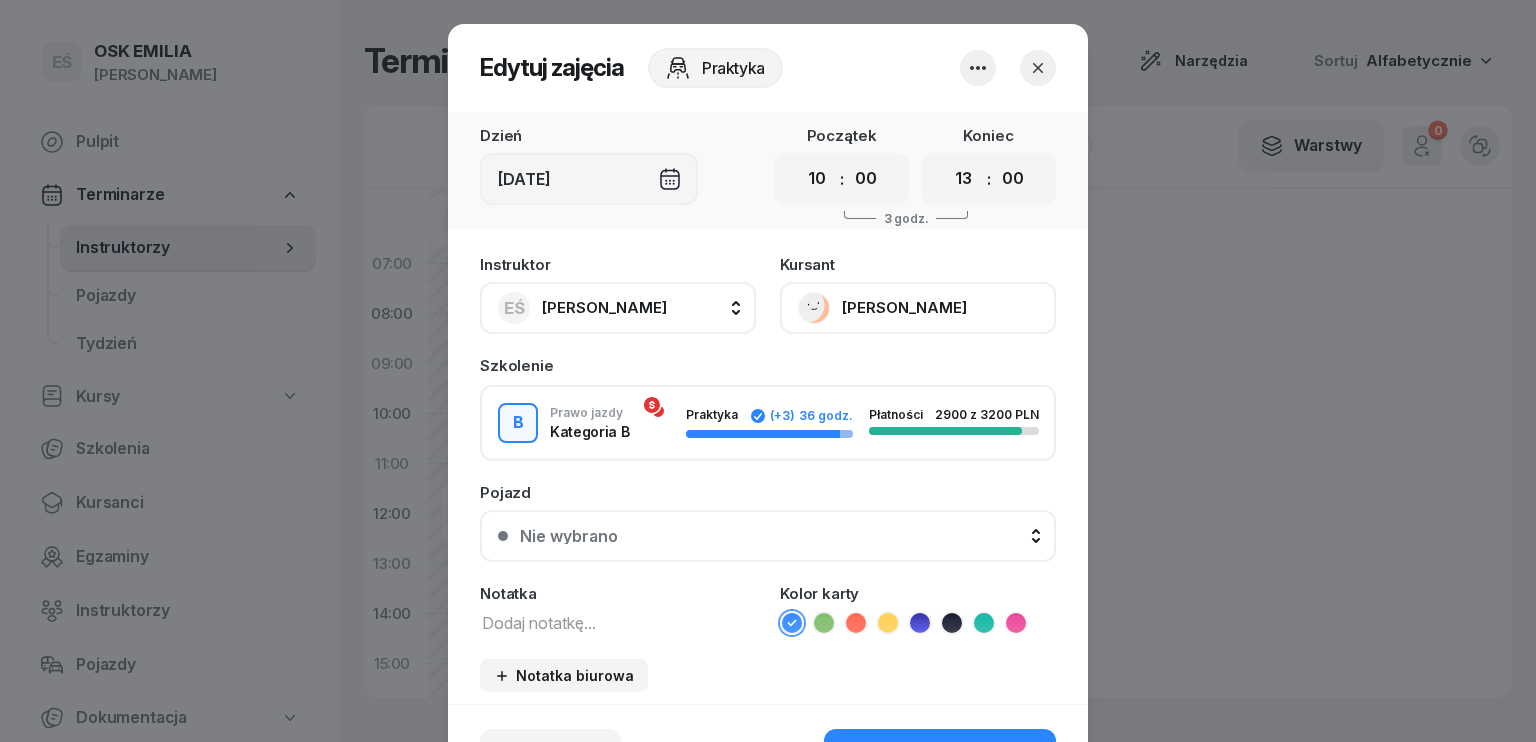 click on "Instruktor EŚ [PERSON_NAME]  DW [PERSON_NAME]  EŚ [PERSON_NAME]  PM [PERSON_NAME]  Kursant [PERSON_NAME]  Szkolenie B  Prawo jazdy  Kategoria B  Praktyka  (+3)  36 godz. Płatności  2900 z 3200 PLN  Ograniczenia kursu zostaną nadpisane  Pojazd Nie wybrano Nie wybrano Kia RIO 1 PSR13K3 KIA RIO 2 PSR4150 E KIA RIO 3 PO 2VE37  Notatka  Kolor karty  Notatka biurowa" at bounding box center [768, 474] 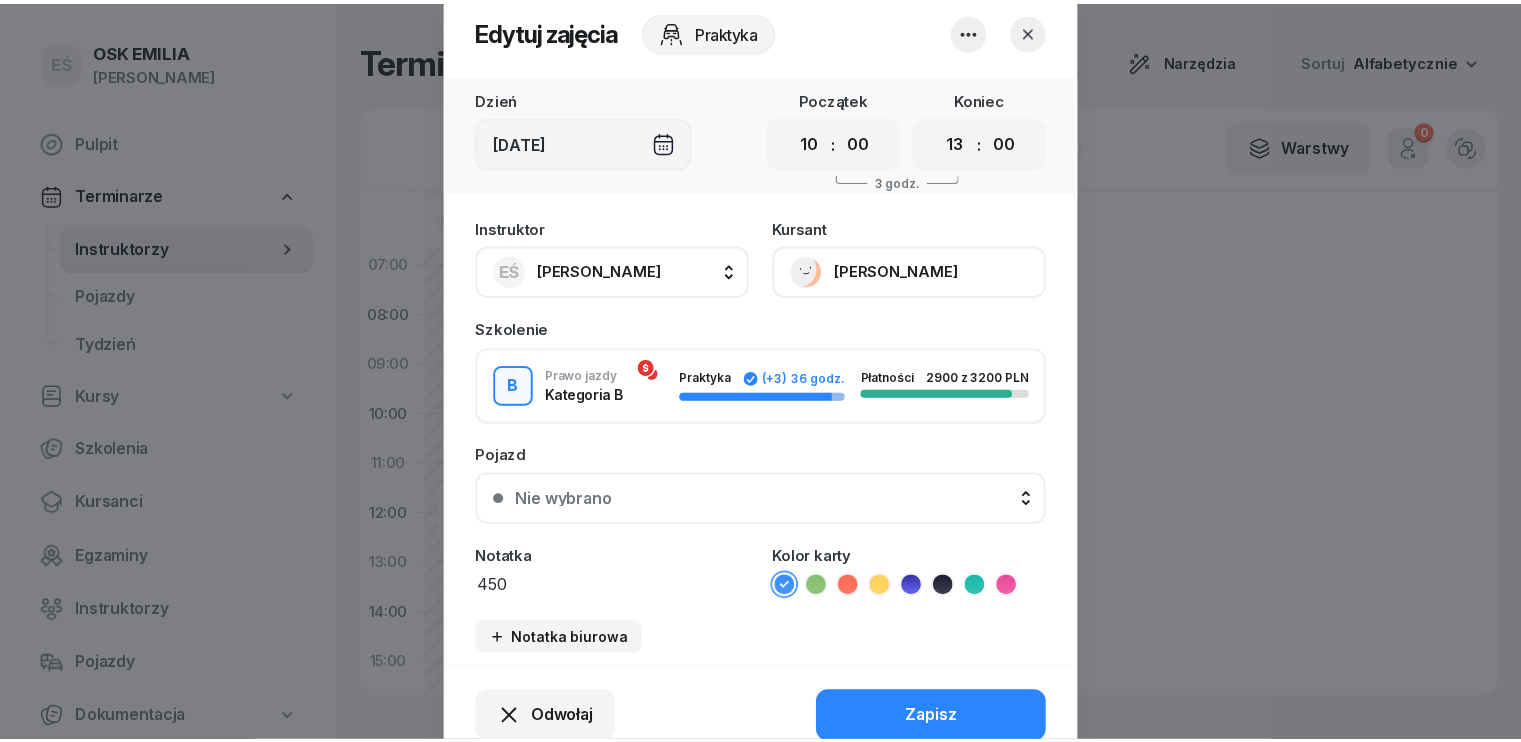 scroll, scrollTop: 100, scrollLeft: 0, axis: vertical 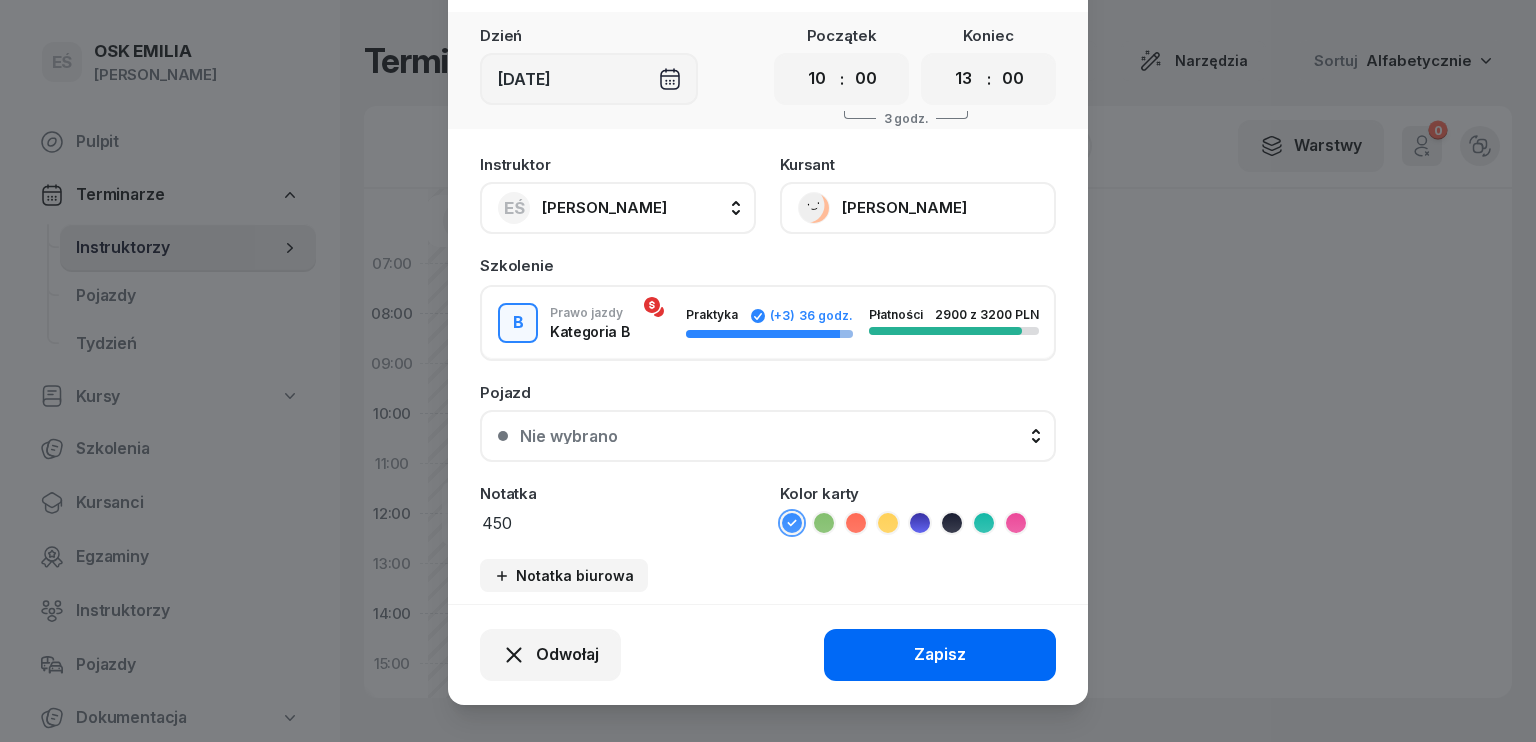 type on "450" 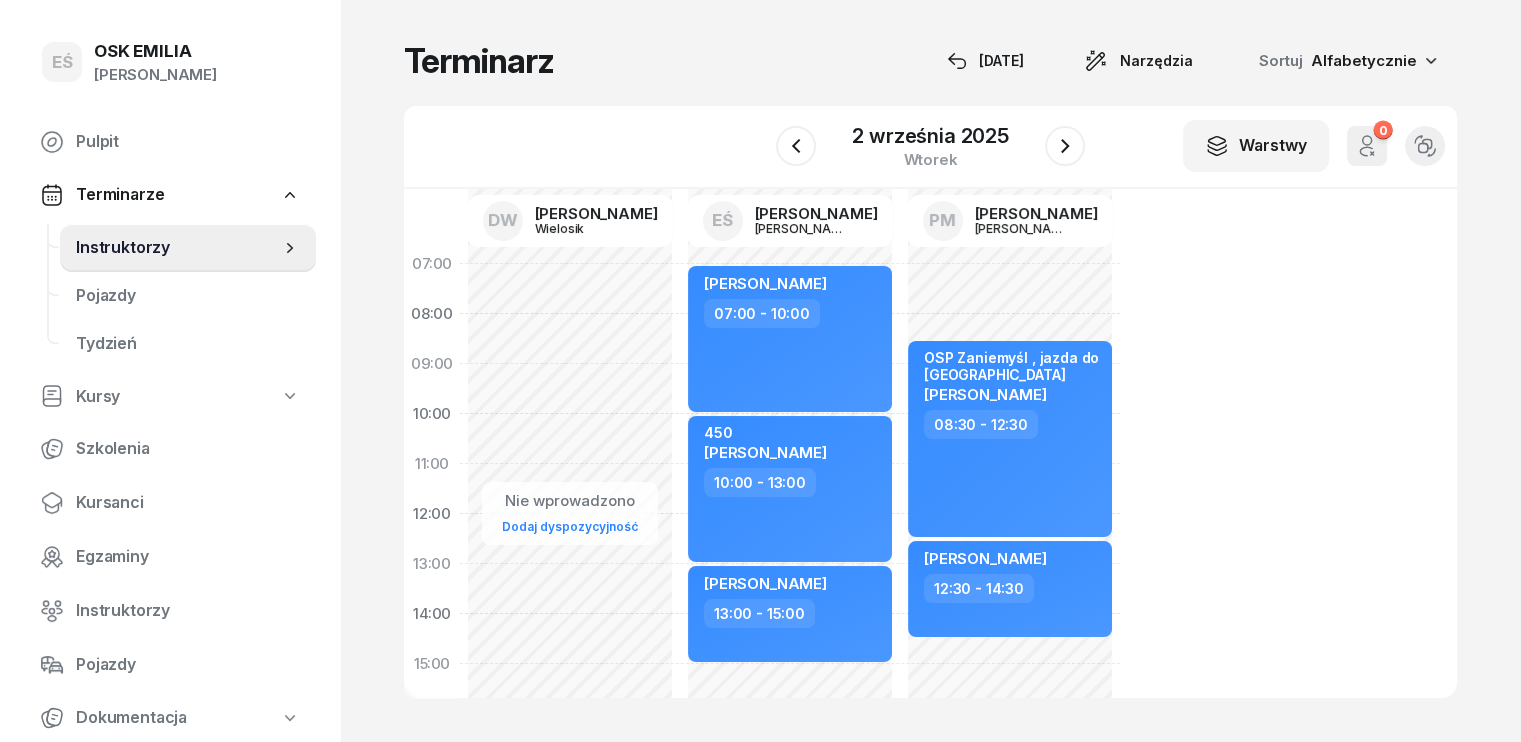 click on "07:00 08:00 09:00 10:00 11:00 12:00 13:00 14:00 15:00 16:00 17:00 18:00 19:00 20:00 21:00 DW [PERSON_NAME] EŚ [PERSON_NAME] PM [PERSON_NAME] Nie wprowadzono Dodaj dyspozycyjność Nie wprowadzono Dodaj dyspozycyjność [PERSON_NAME]  07:00 - 10:00 [PERSON_NAME]  13:00 - 15:00 450 [PERSON_NAME]  10:00 - 13:00 Nie wprowadzono Dodaj dyspozycyjność OSP Zaniemyśl , jazda do Leszna  [PERSON_NAME]  08:30 - 12:30 [PERSON_NAME] Yailova  12:30 - 14:30" at bounding box center (930, 443) 